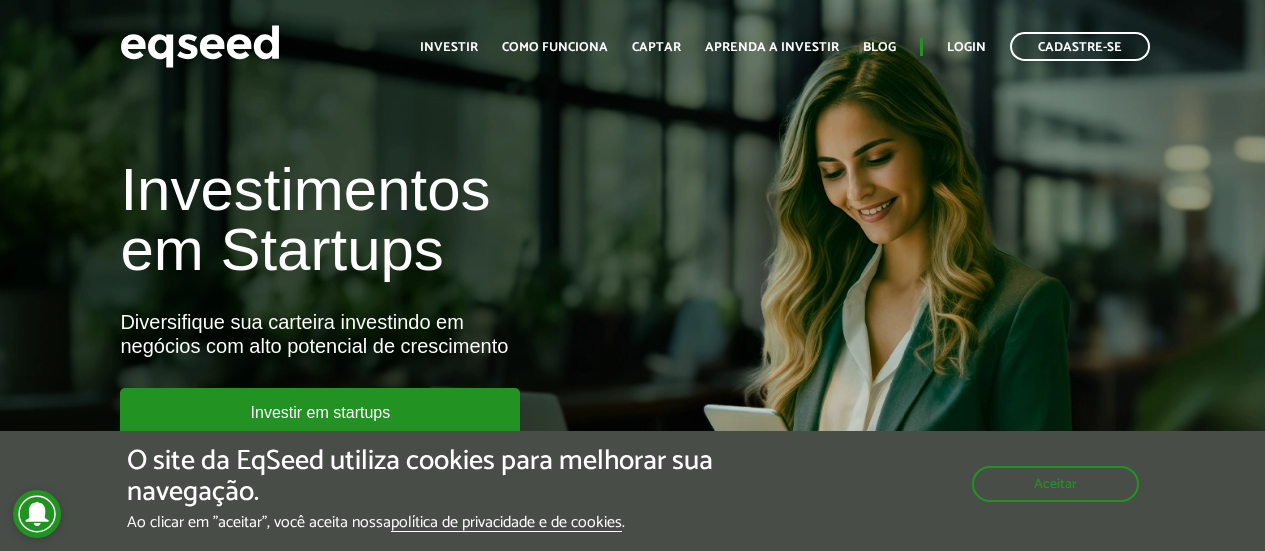 scroll, scrollTop: 0, scrollLeft: 0, axis: both 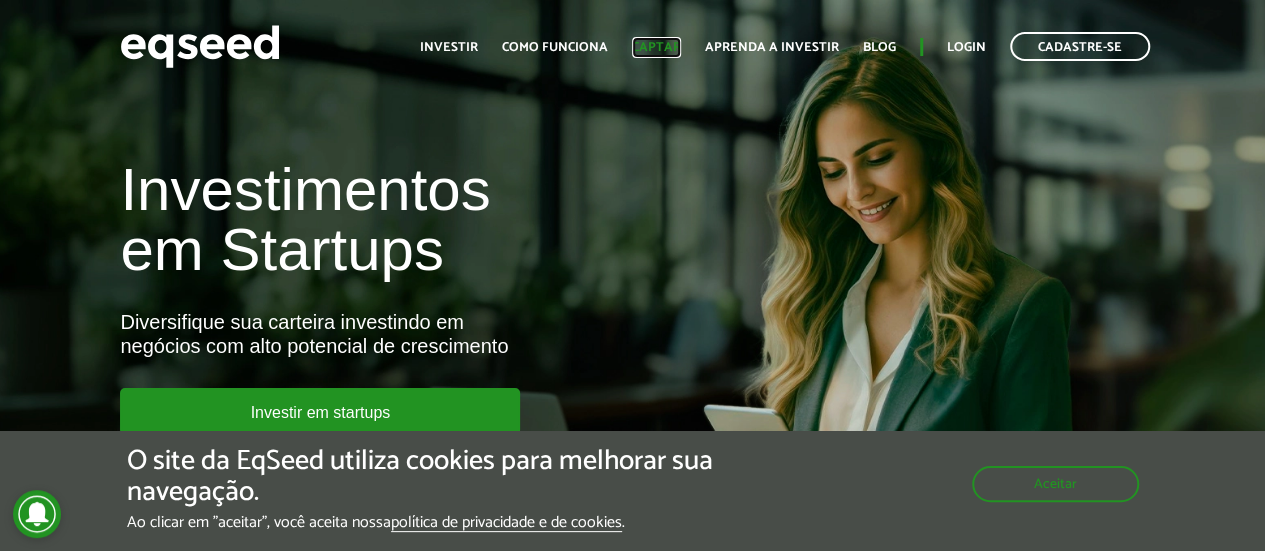 click on "Captar" at bounding box center [656, 47] 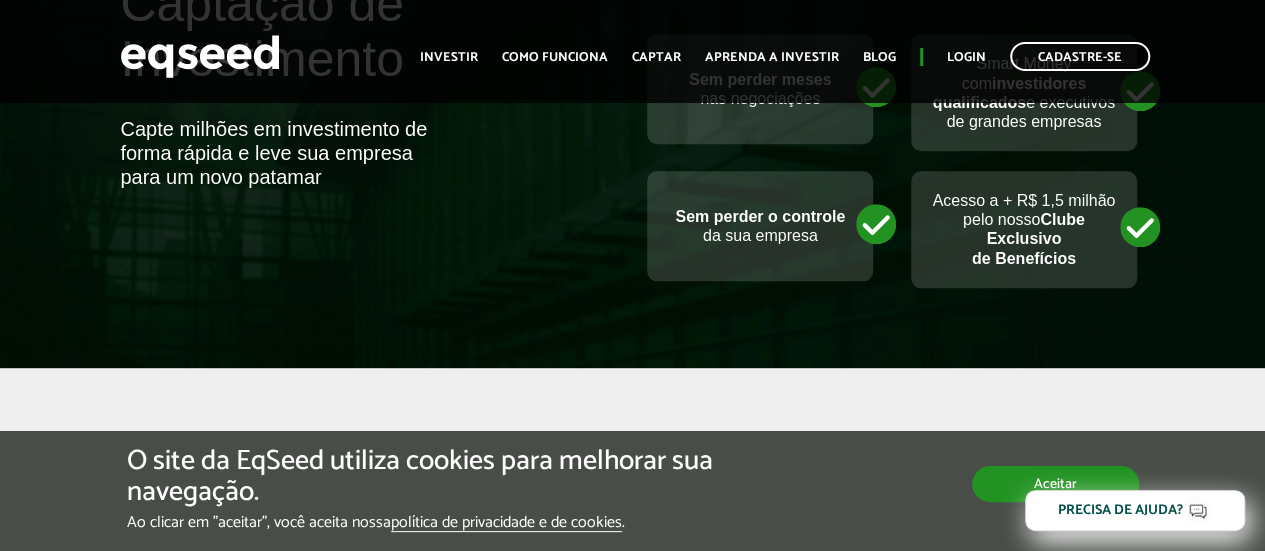 scroll, scrollTop: 964, scrollLeft: 0, axis: vertical 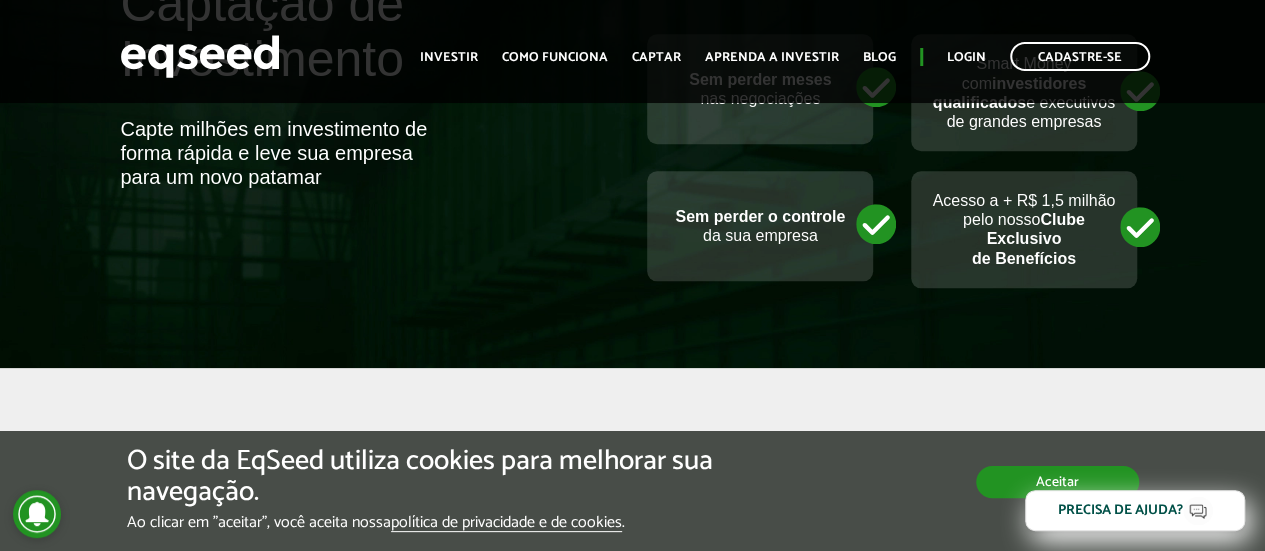click on "Aceitar" at bounding box center (1057, 482) 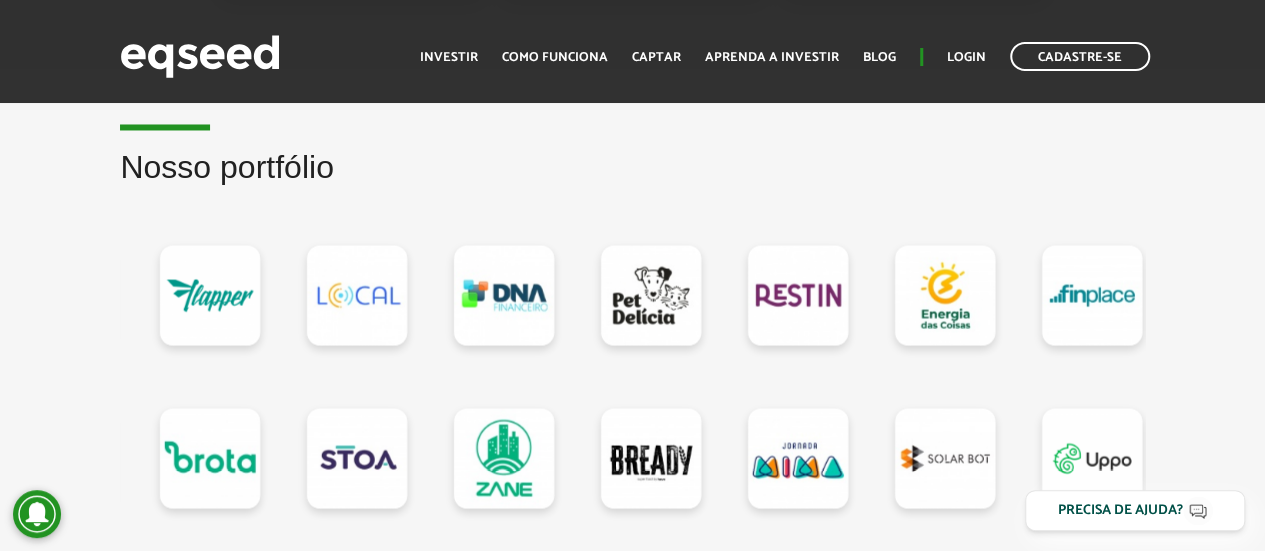 scroll, scrollTop: 1690, scrollLeft: 0, axis: vertical 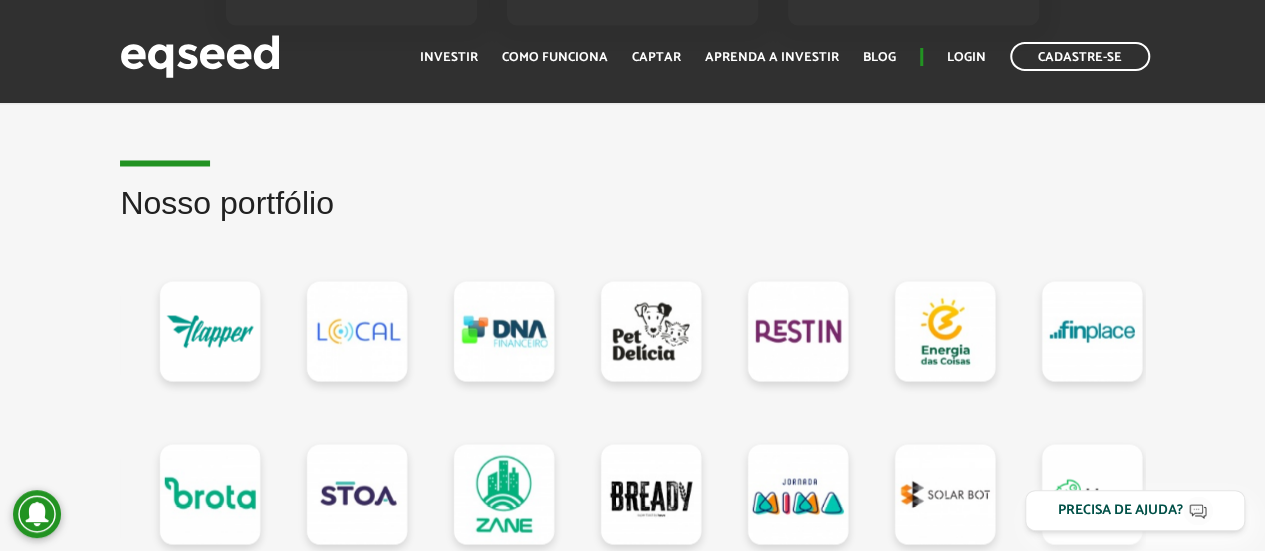 drag, startPoint x: 1277, startPoint y: 103, endPoint x: 1279, endPoint y: 159, distance: 56.0357 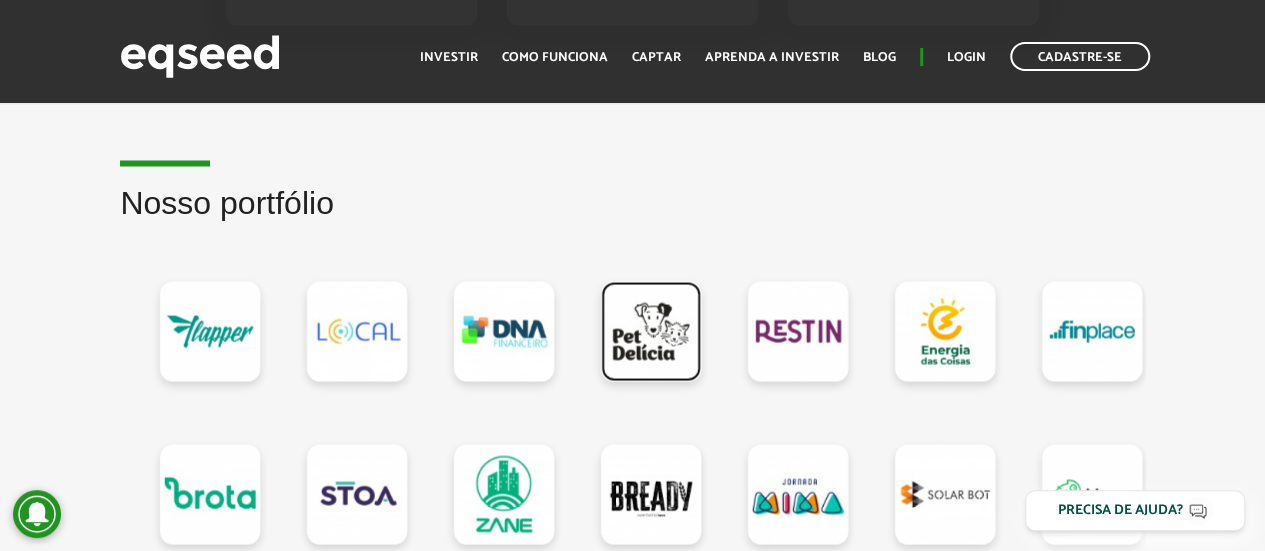 click at bounding box center (651, 331) 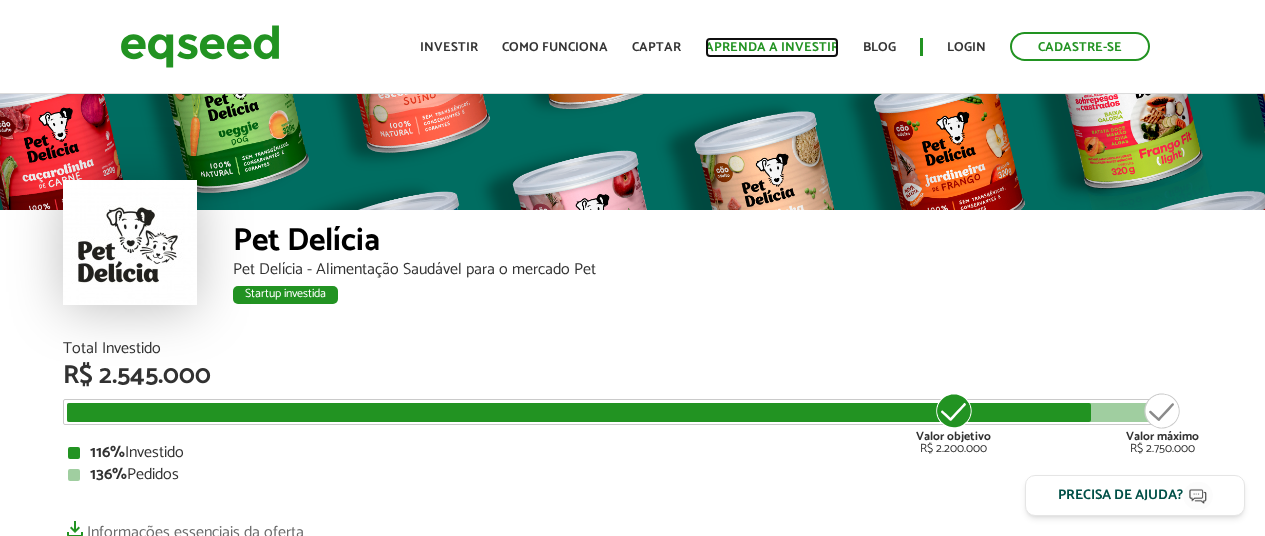click on "Aprenda a investir" at bounding box center (772, 47) 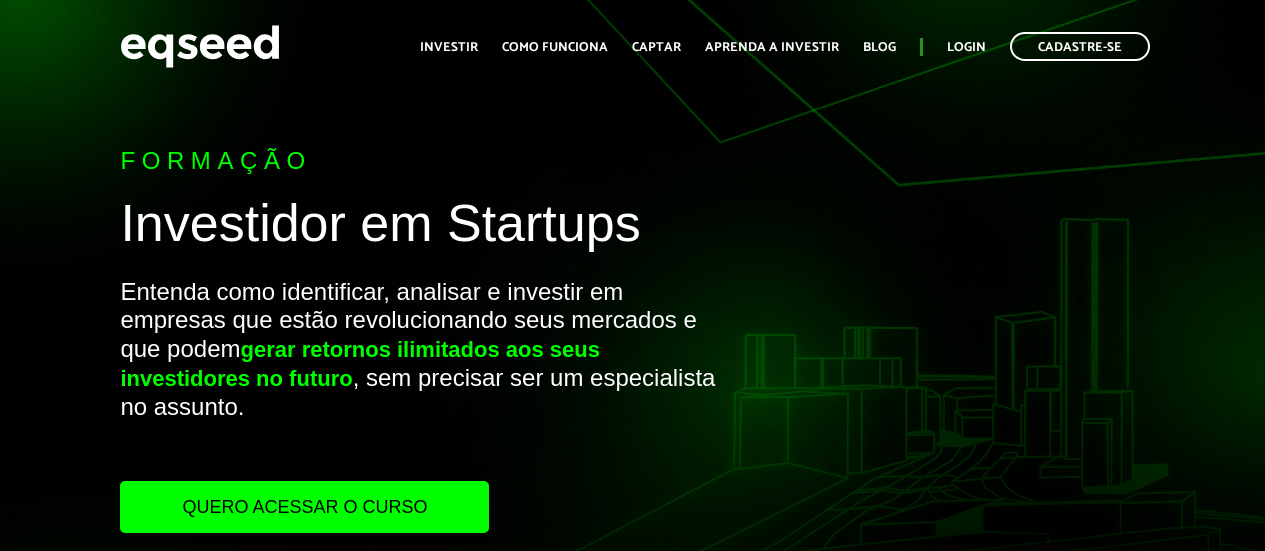 scroll, scrollTop: 0, scrollLeft: 0, axis: both 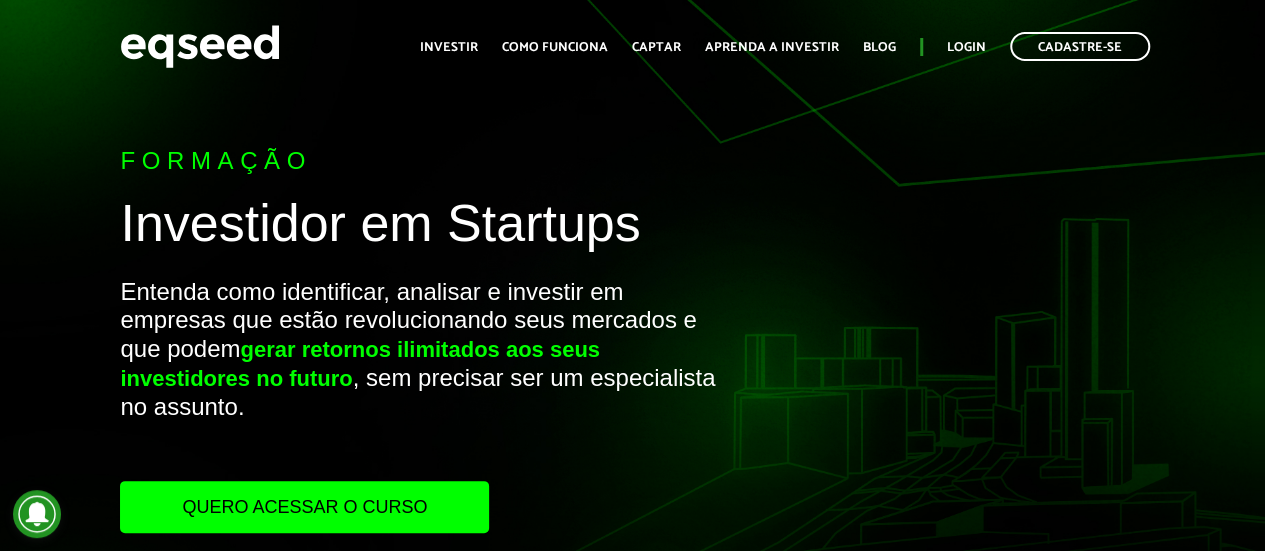 click on "Formação
Investidor em Startups
Entenda como identificar, analisar e investir em empresas que estão revolucionando seus mercados e que podem  gerar retornos ilimitados aos seus investidores no futuro , sem precisar ser um especialista no assunto.
Quero acessar o curso" at bounding box center (632, 340) 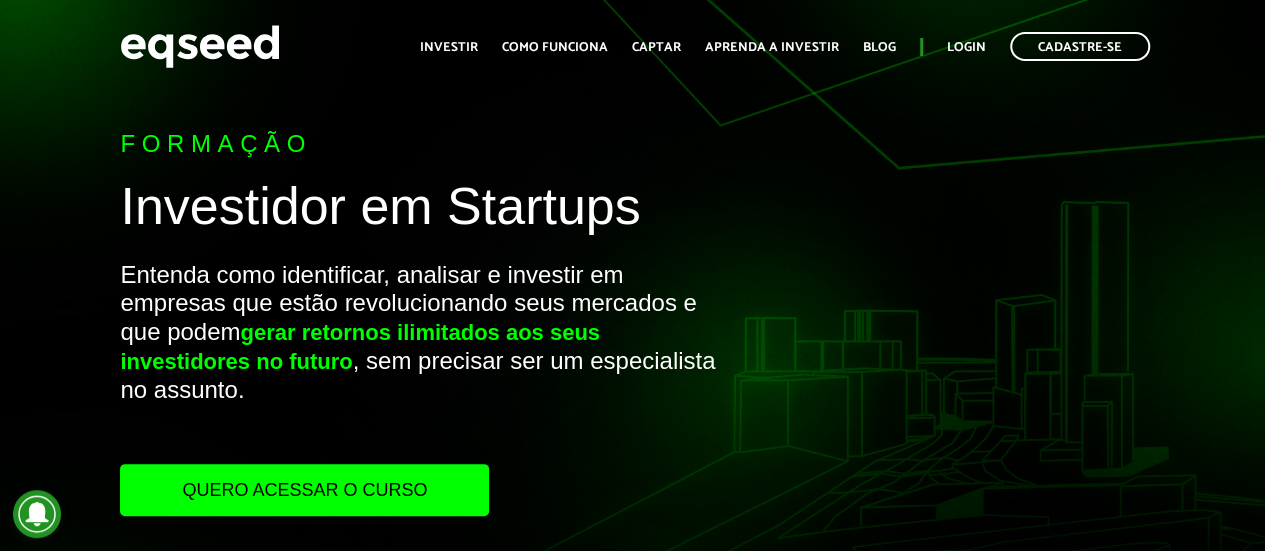 scroll, scrollTop: 40, scrollLeft: 0, axis: vertical 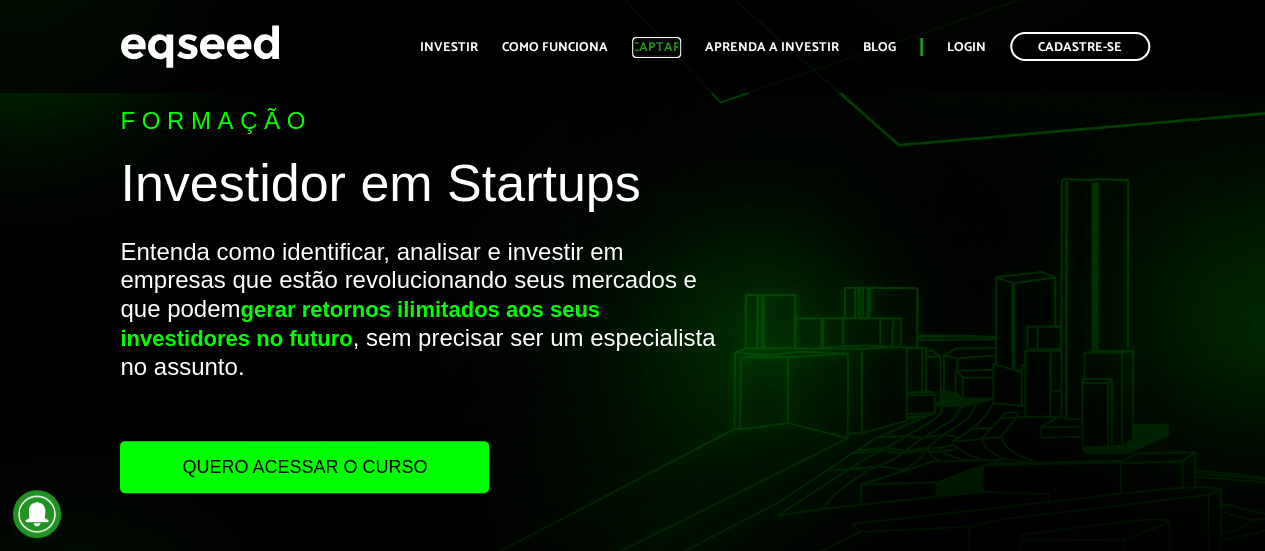 click on "Captar" at bounding box center [656, 47] 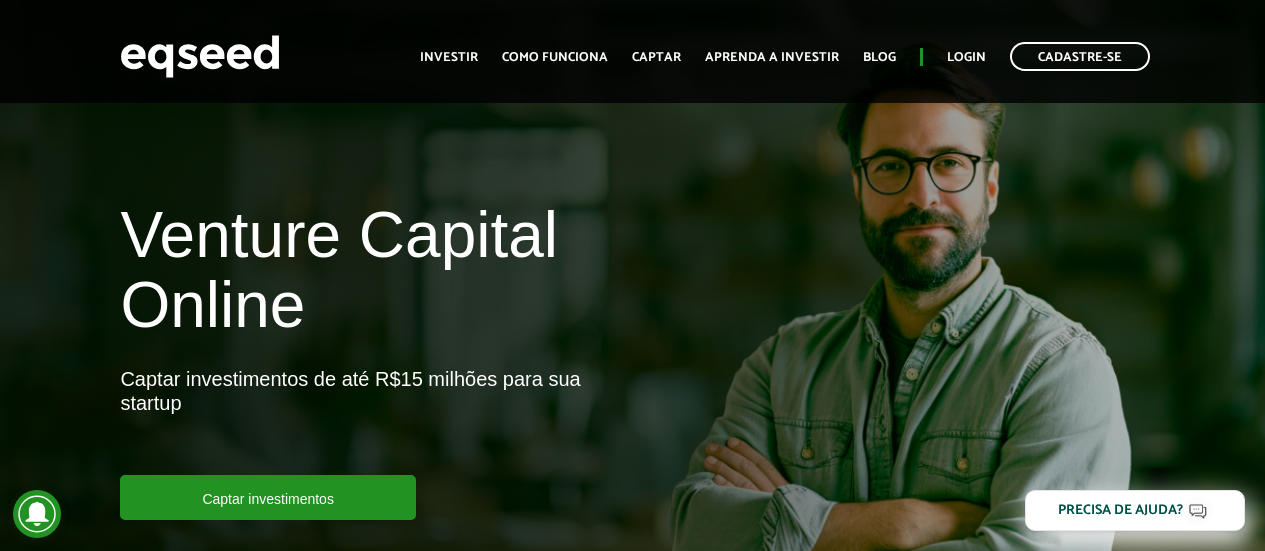 scroll, scrollTop: 1352, scrollLeft: 0, axis: vertical 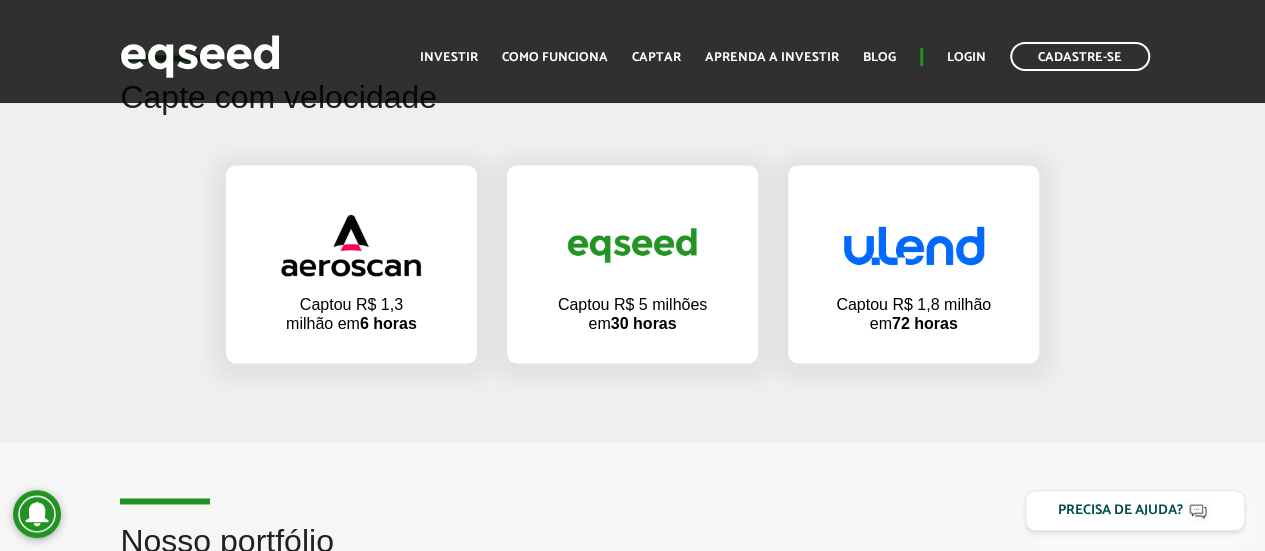 drag, startPoint x: 1279, startPoint y: 78, endPoint x: 1279, endPoint y: 142, distance: 64 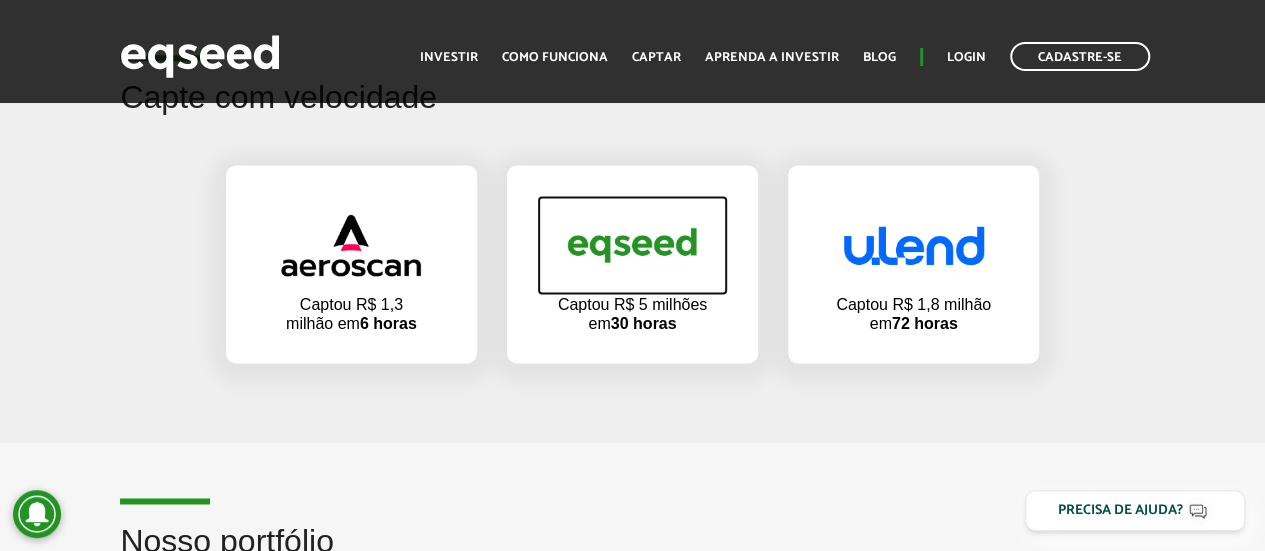 click at bounding box center (632, 245) 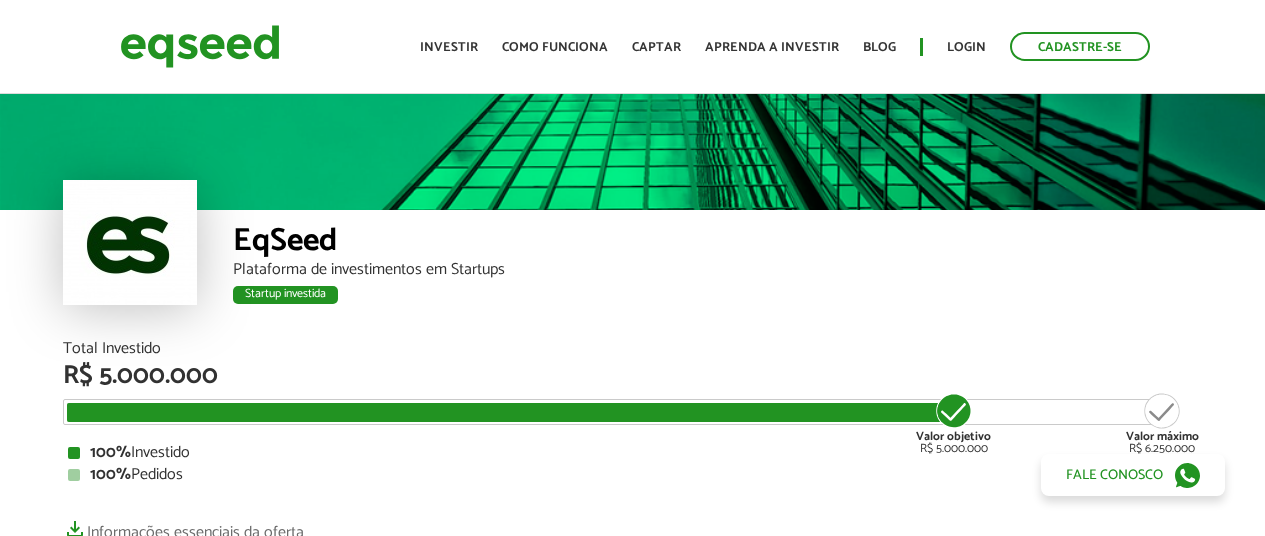 scroll, scrollTop: 0, scrollLeft: 0, axis: both 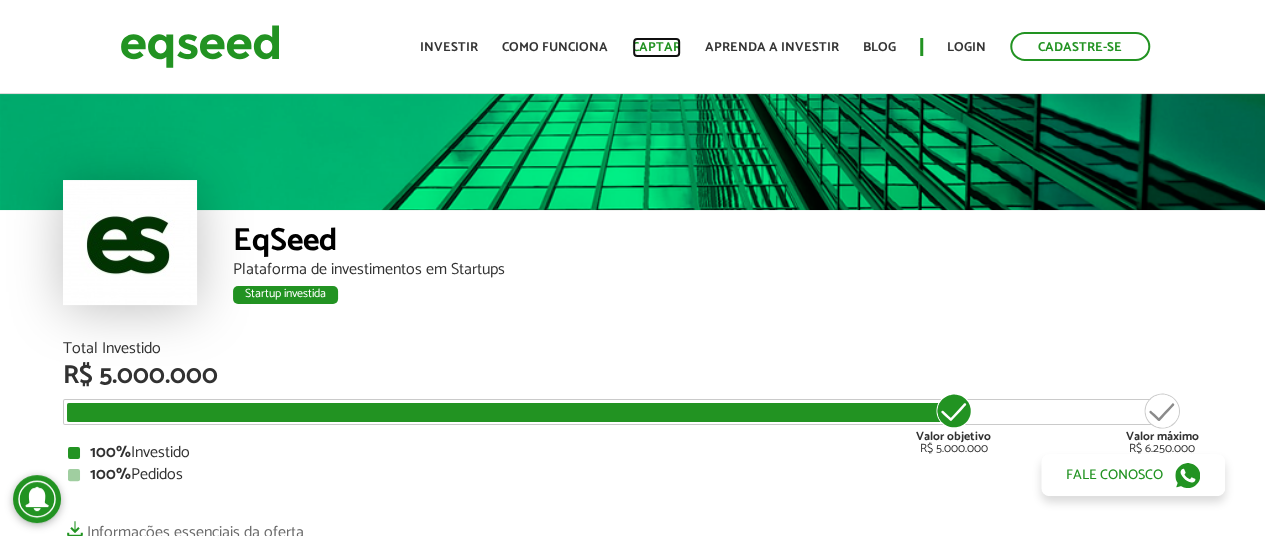 click on "Captar" at bounding box center [656, 47] 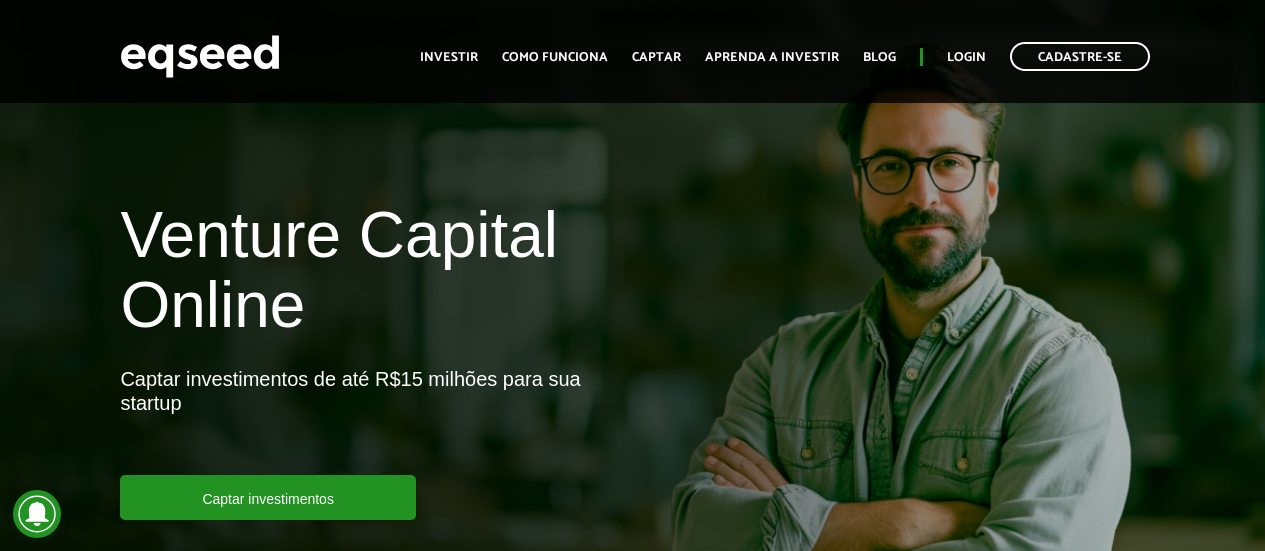 scroll, scrollTop: 1446, scrollLeft: 0, axis: vertical 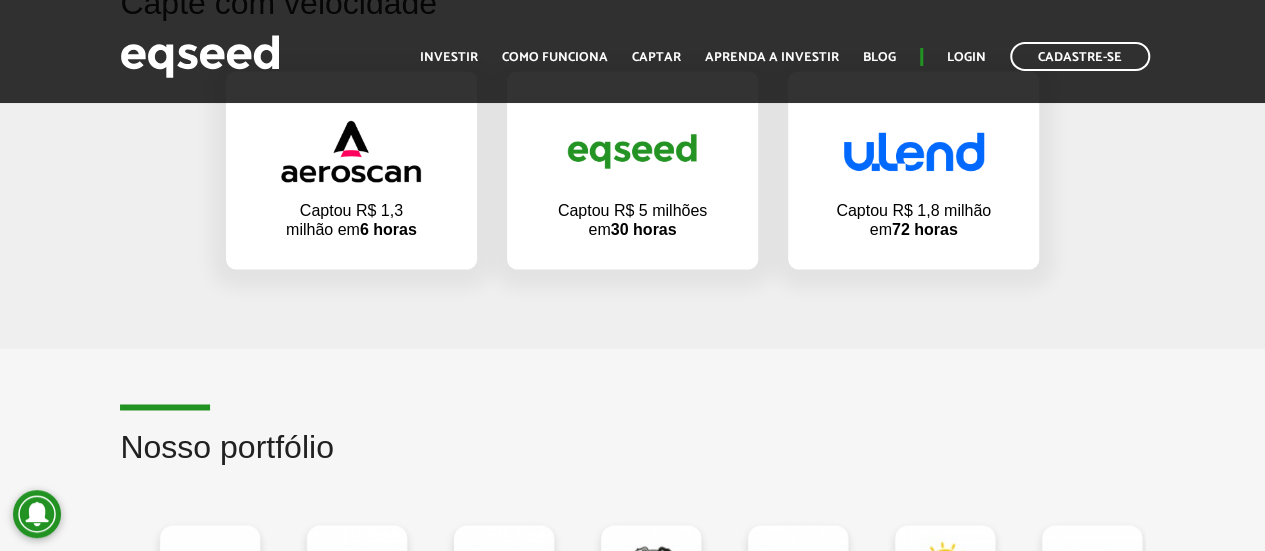 click on "Captou R$ 1,3 milhão em  6 horas
Captou R$ 5 milhões em  30 horas
Captou R$ 1,8 milhão em  72 horas" at bounding box center [632, 170] 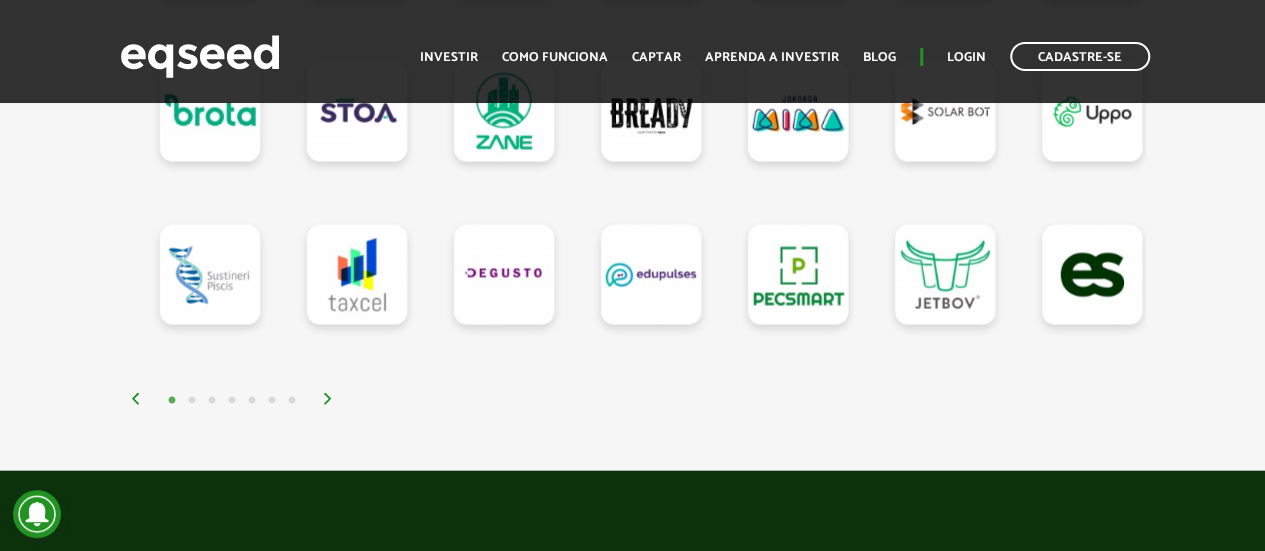 scroll, scrollTop: 2080, scrollLeft: 0, axis: vertical 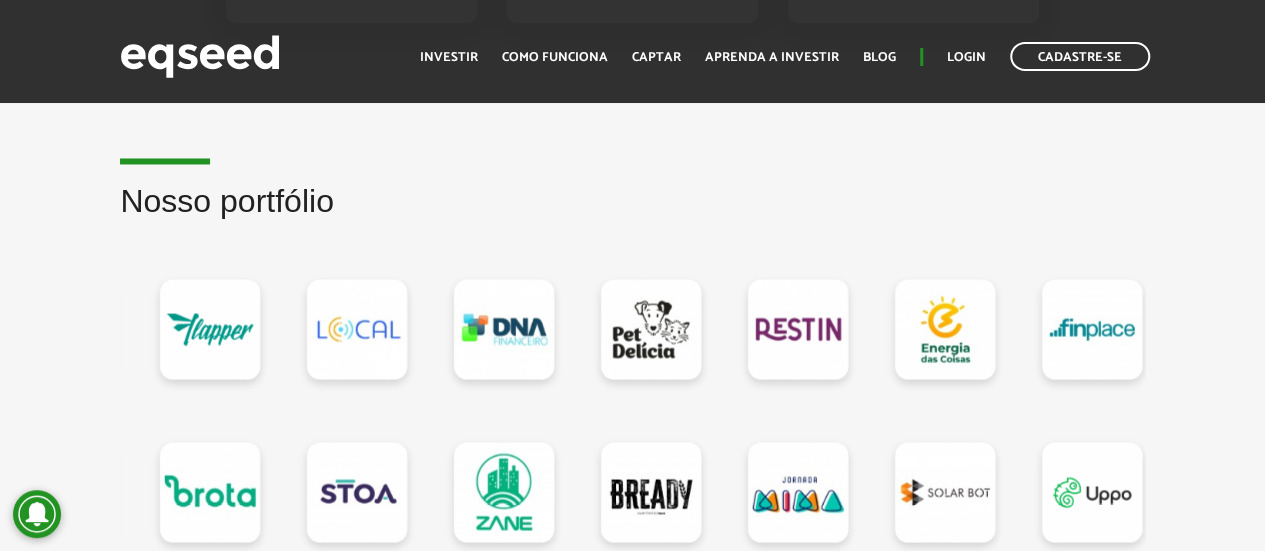 click on "Nosso portfólio" at bounding box center (632, 486) 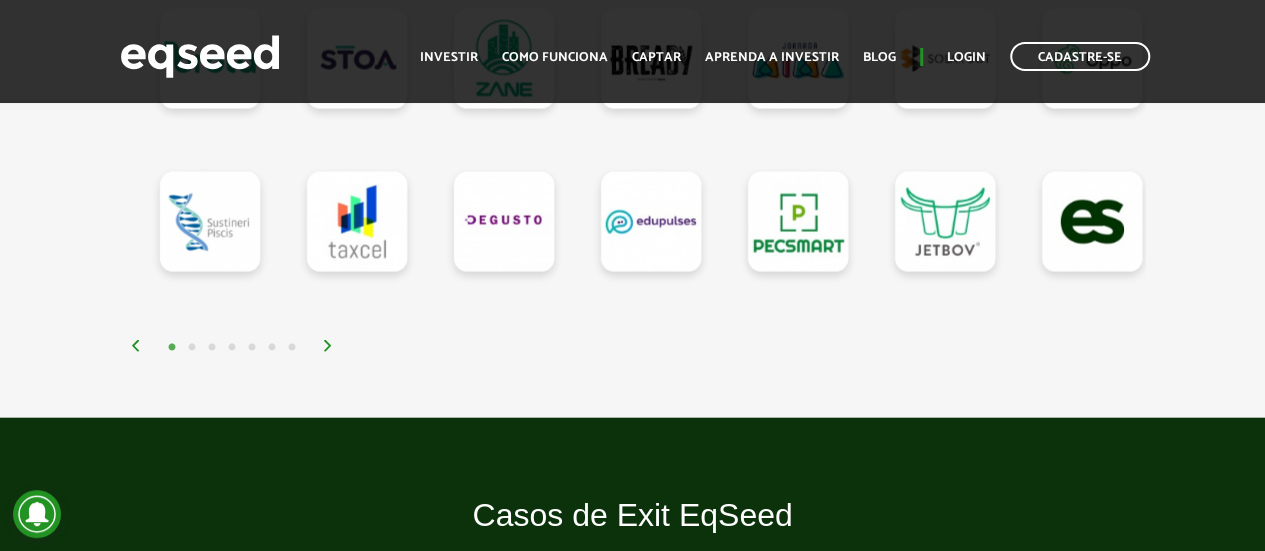 scroll, scrollTop: 2152, scrollLeft: 0, axis: vertical 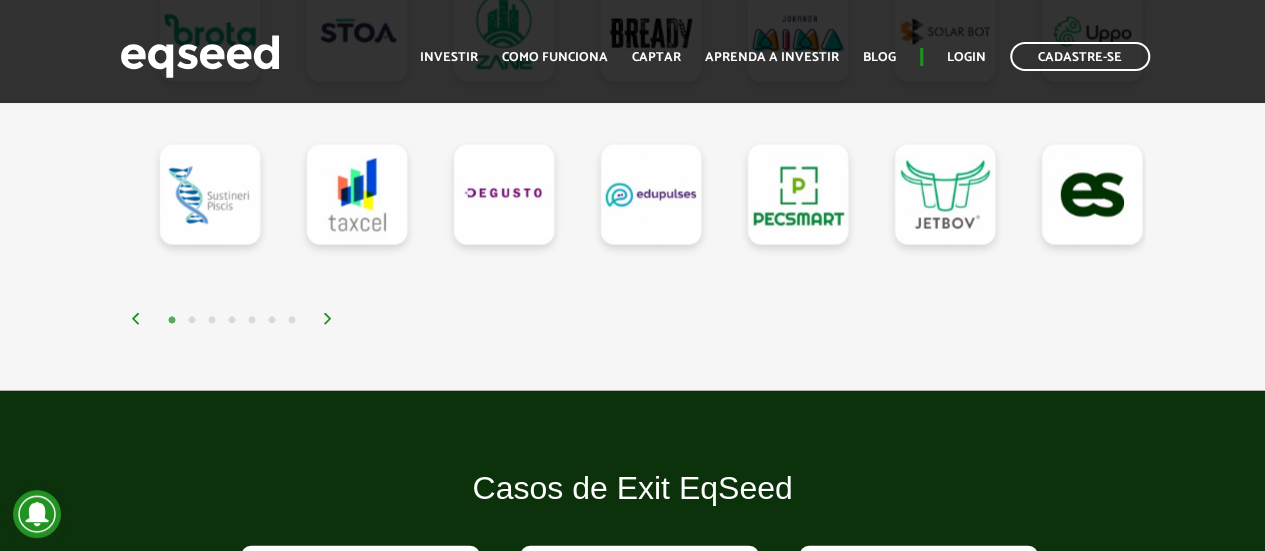 click at bounding box center (328, 319) 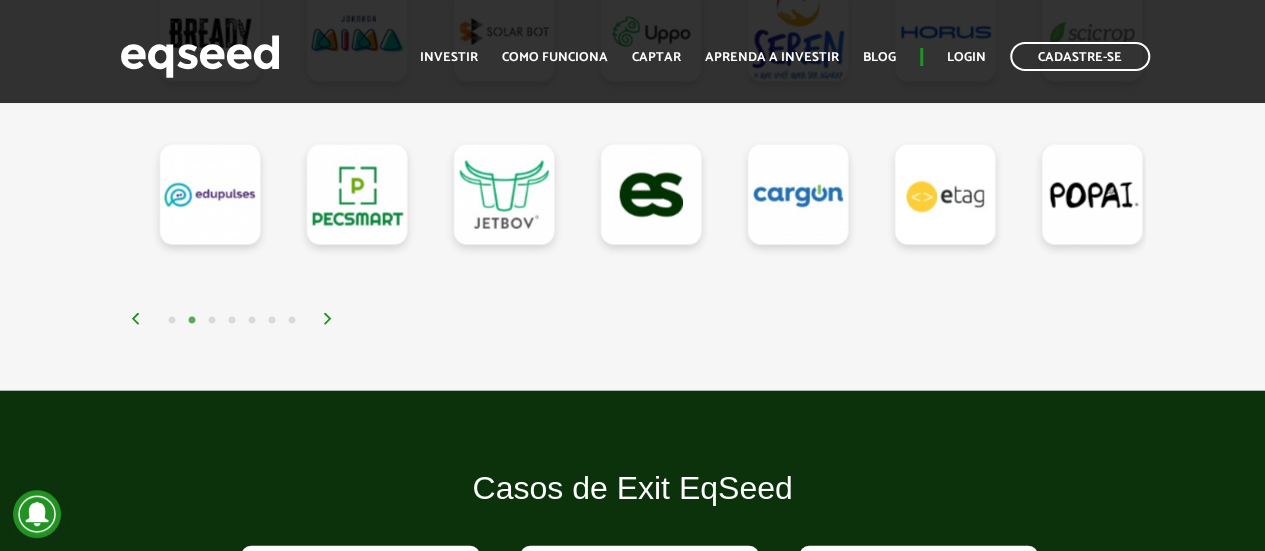 click on "7" at bounding box center (292, 321) 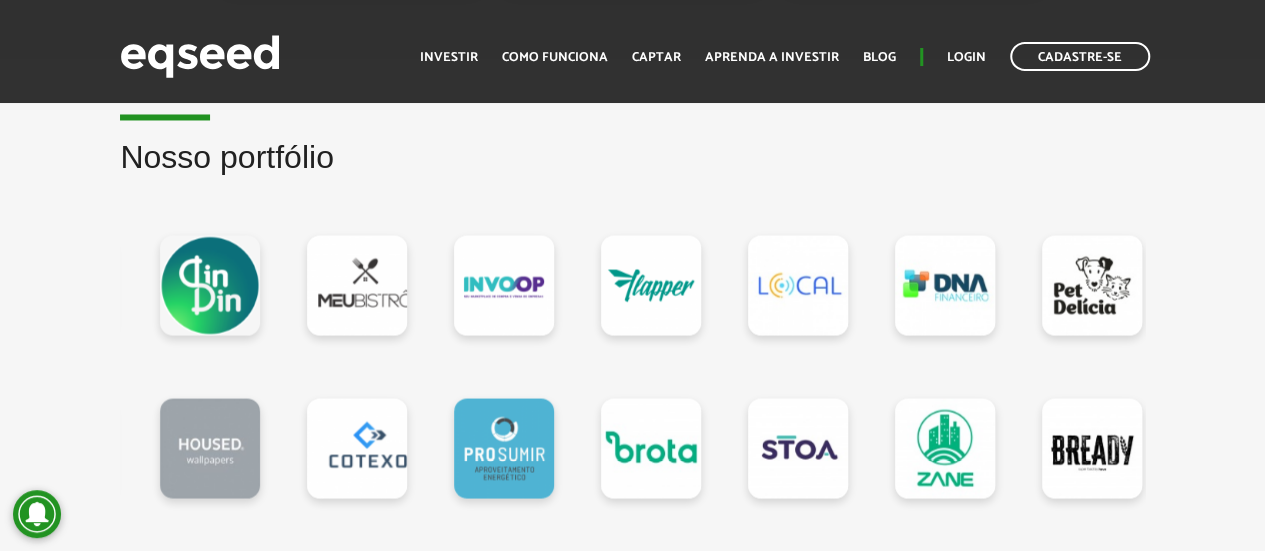 scroll, scrollTop: 1692, scrollLeft: 0, axis: vertical 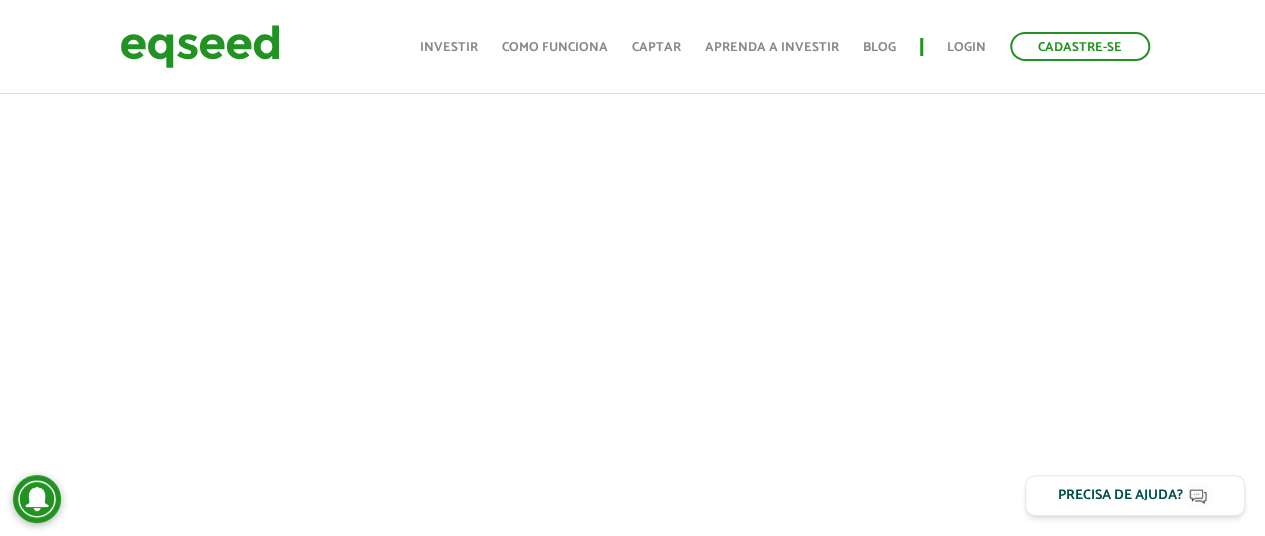 click at bounding box center (632, 194) 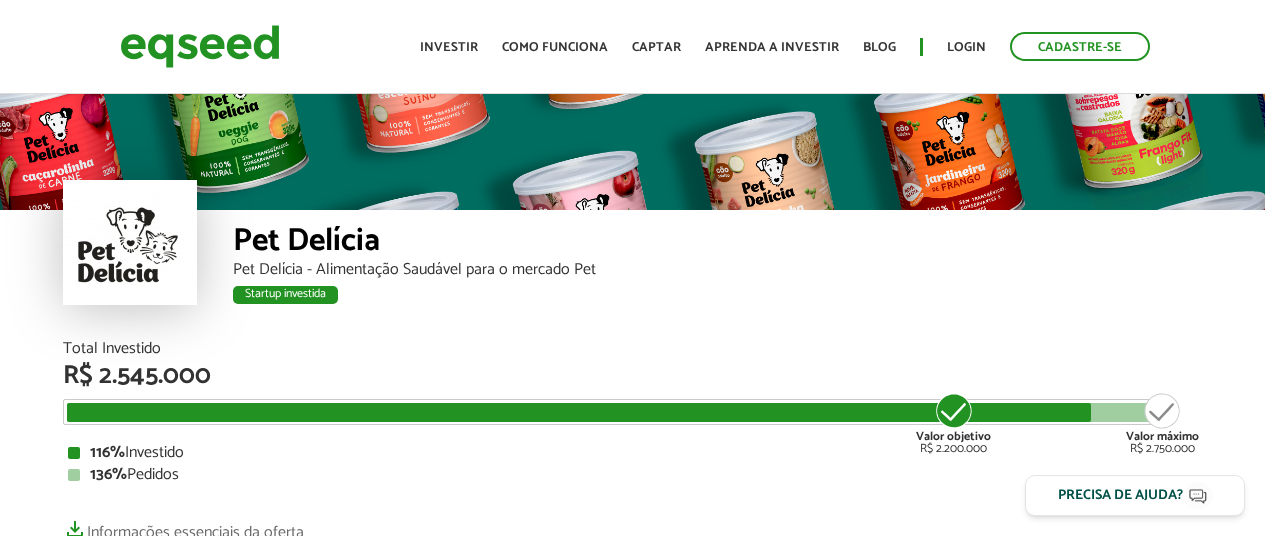 scroll, scrollTop: 0, scrollLeft: 0, axis: both 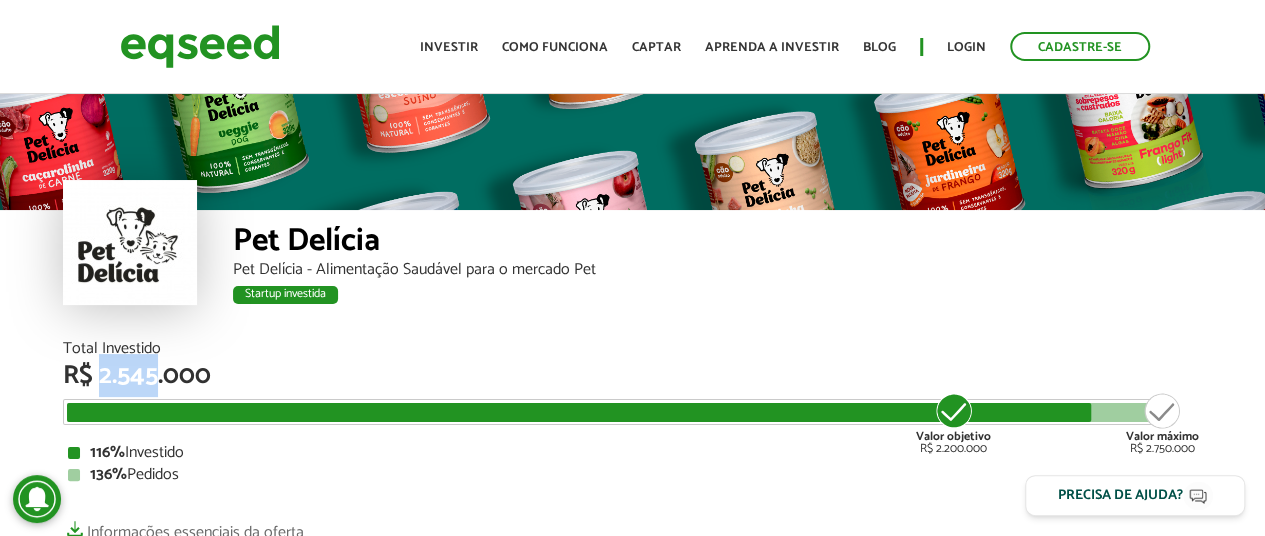 drag, startPoint x: 151, startPoint y: 383, endPoint x: 97, endPoint y: 378, distance: 54.230988 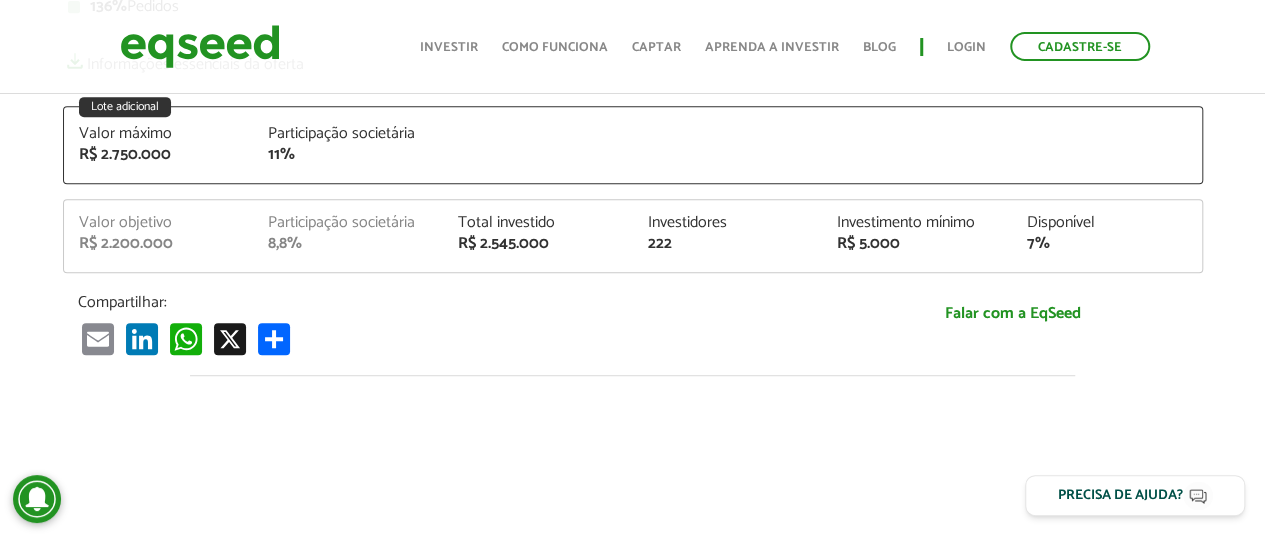 scroll, scrollTop: 937, scrollLeft: 0, axis: vertical 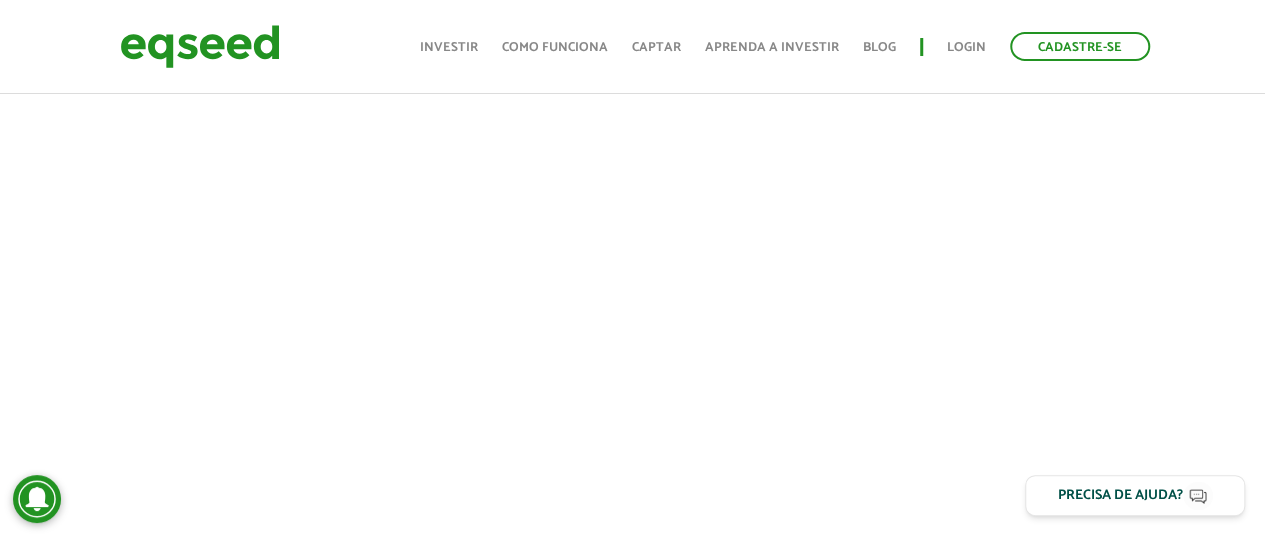 click on "Faça login  para acessar as informações da oferta
Fazer login
Cadastre-se" at bounding box center (632, 1169) 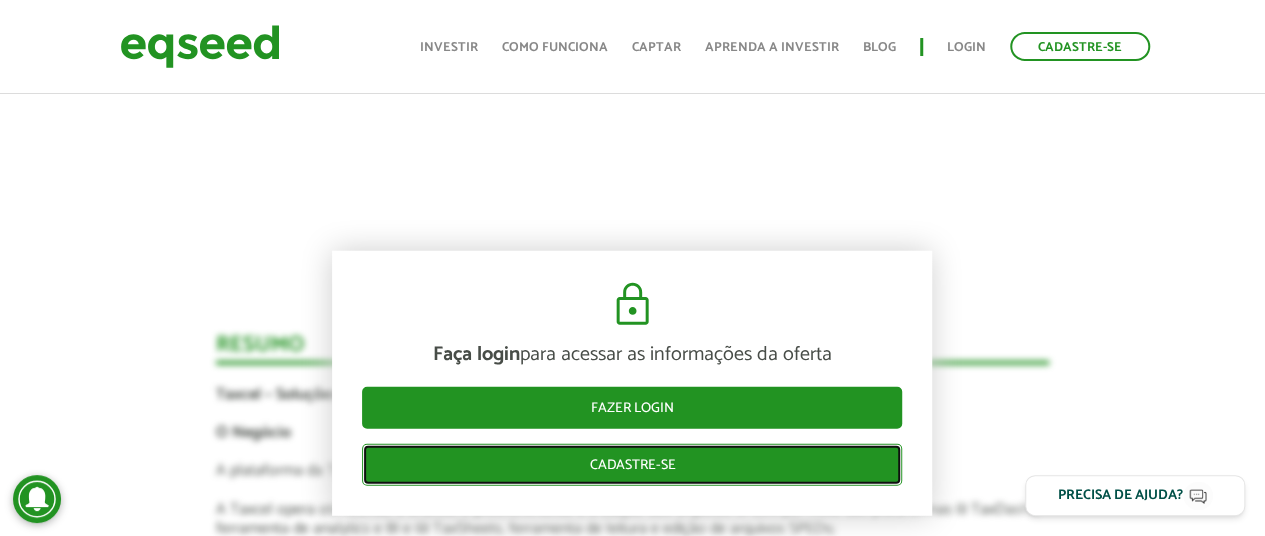 click on "Cadastre-se" at bounding box center [632, 464] 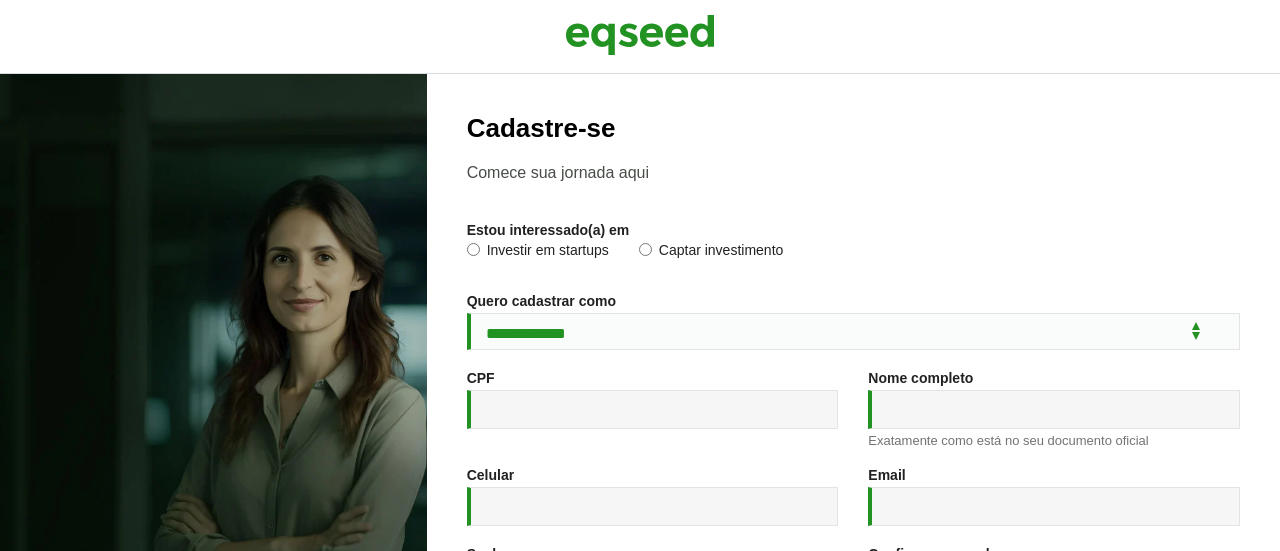 scroll, scrollTop: 0, scrollLeft: 0, axis: both 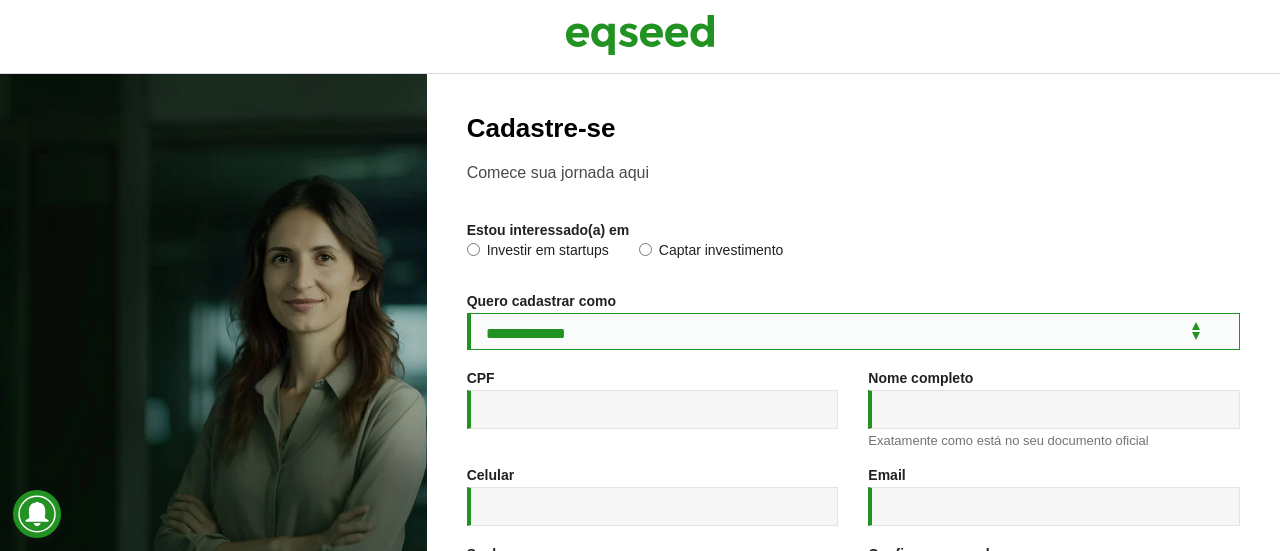 click on "**********" at bounding box center [853, 331] 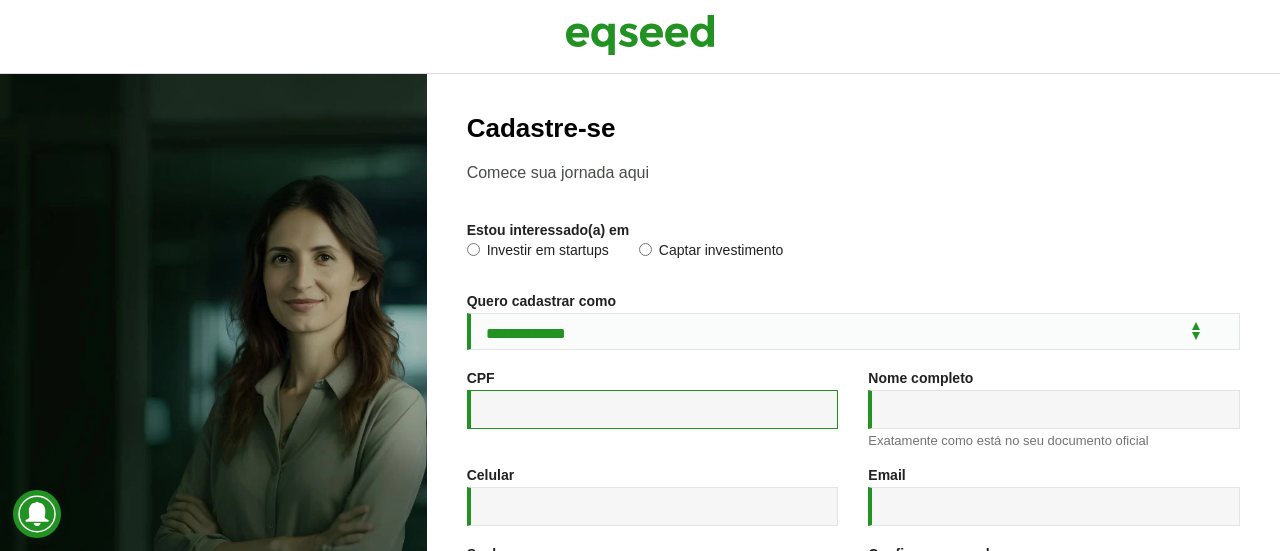 click on "CPF  *" at bounding box center [653, 409] 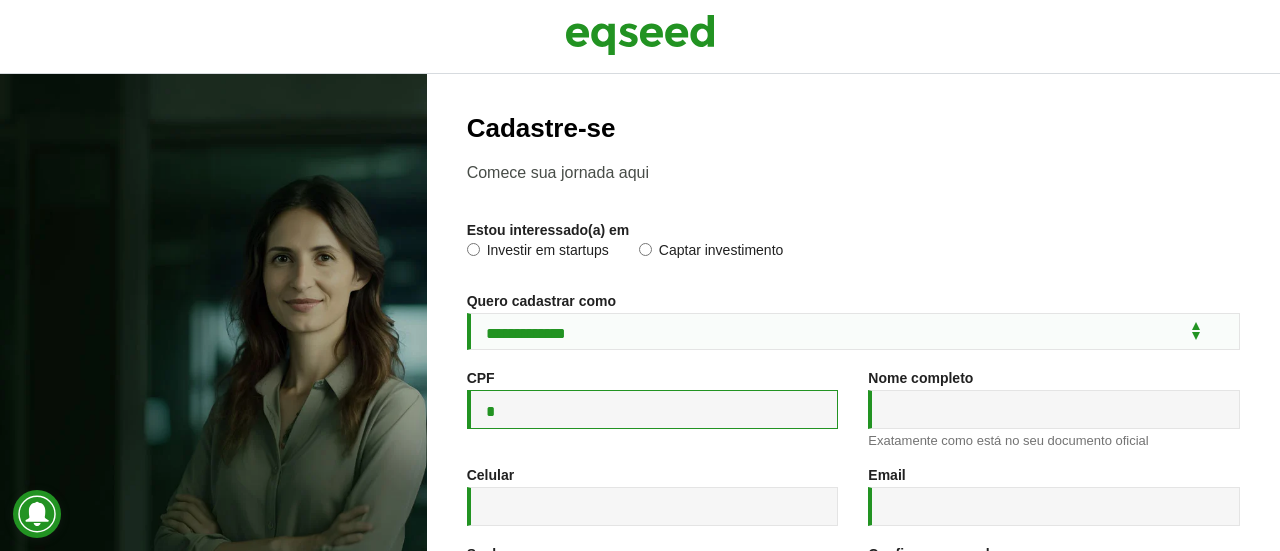 drag, startPoint x: 499, startPoint y: 411, endPoint x: 480, endPoint y: 417, distance: 19.924858 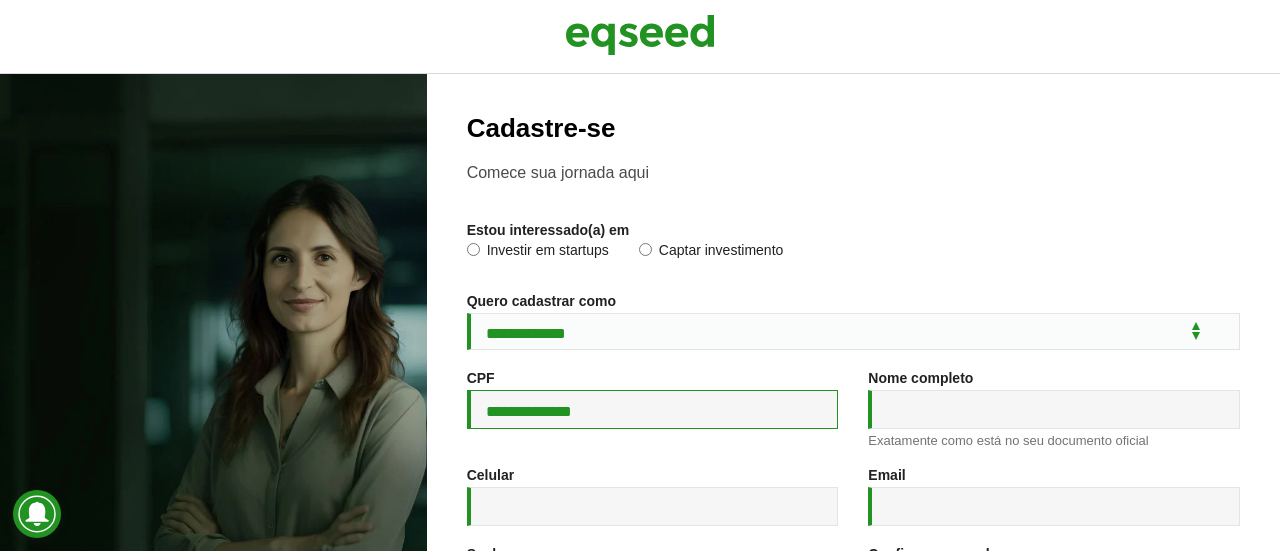 type on "**********" 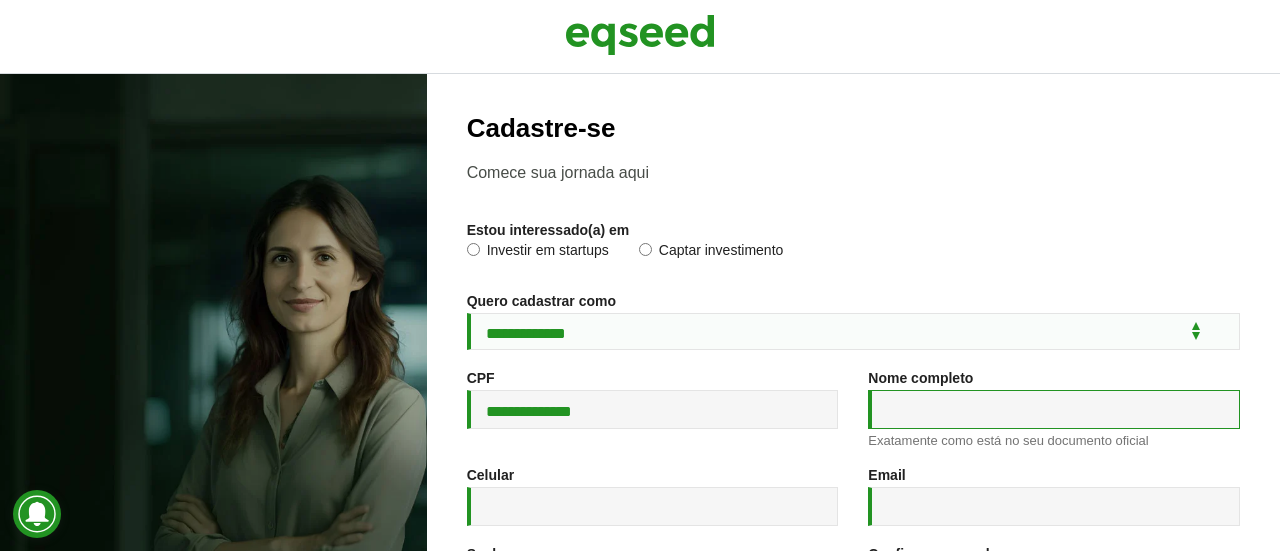 click on "Nome completo  *" at bounding box center [1054, 409] 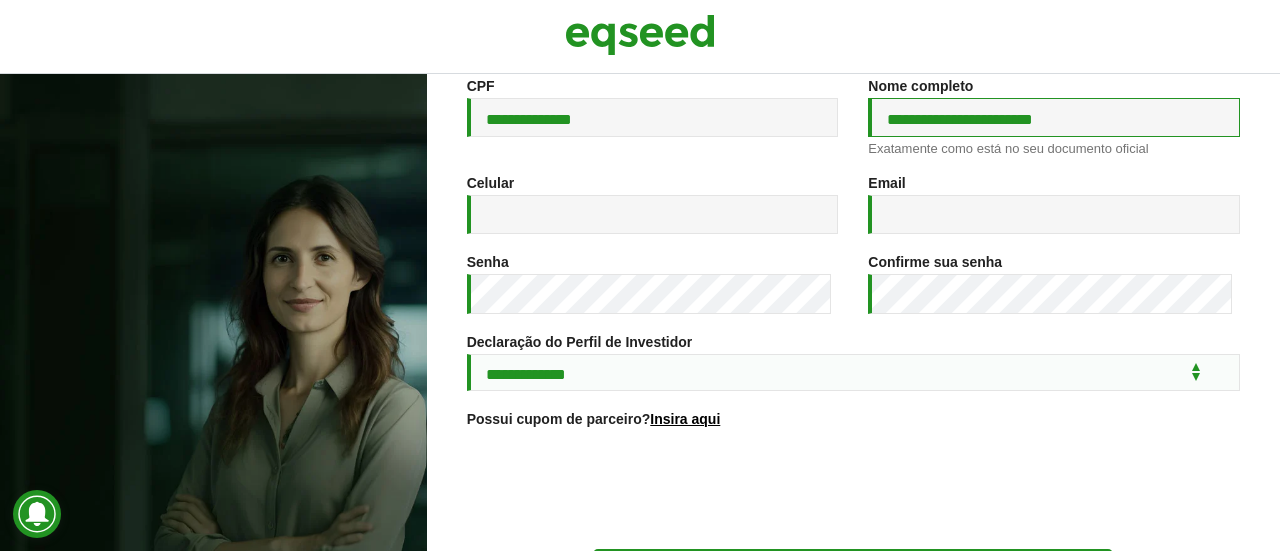 scroll, scrollTop: 293, scrollLeft: 0, axis: vertical 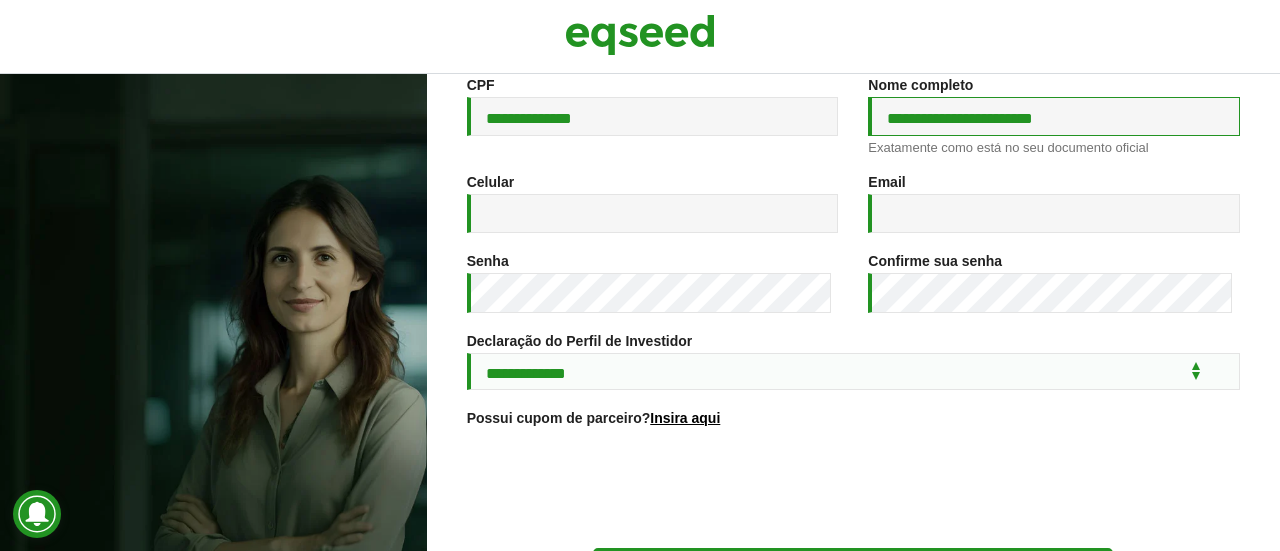 type on "**********" 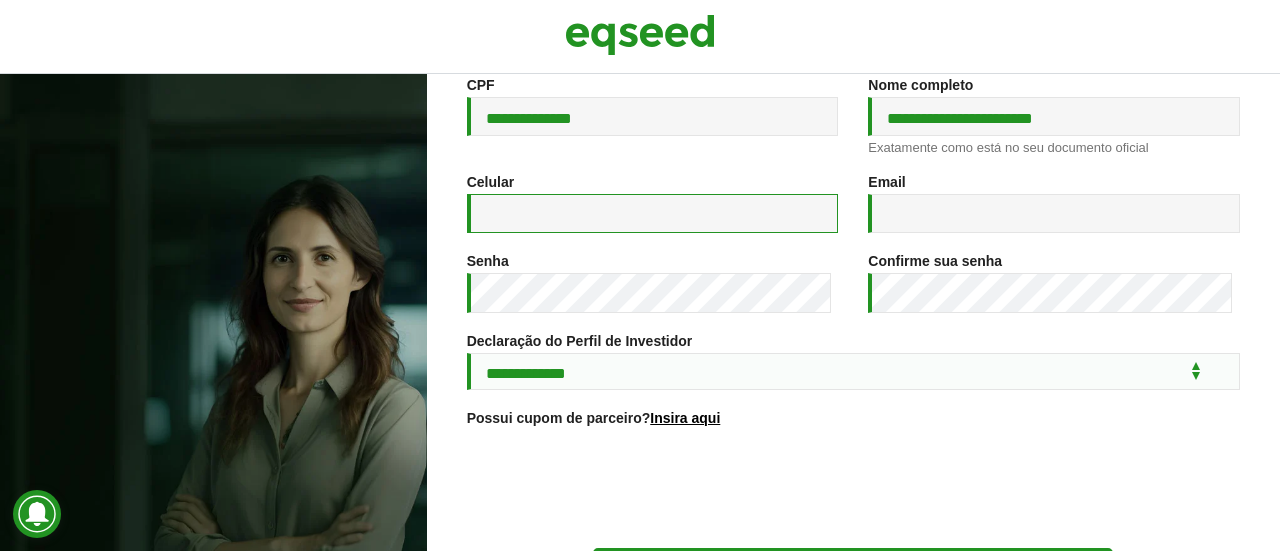 click on "Celular  *" at bounding box center [653, 213] 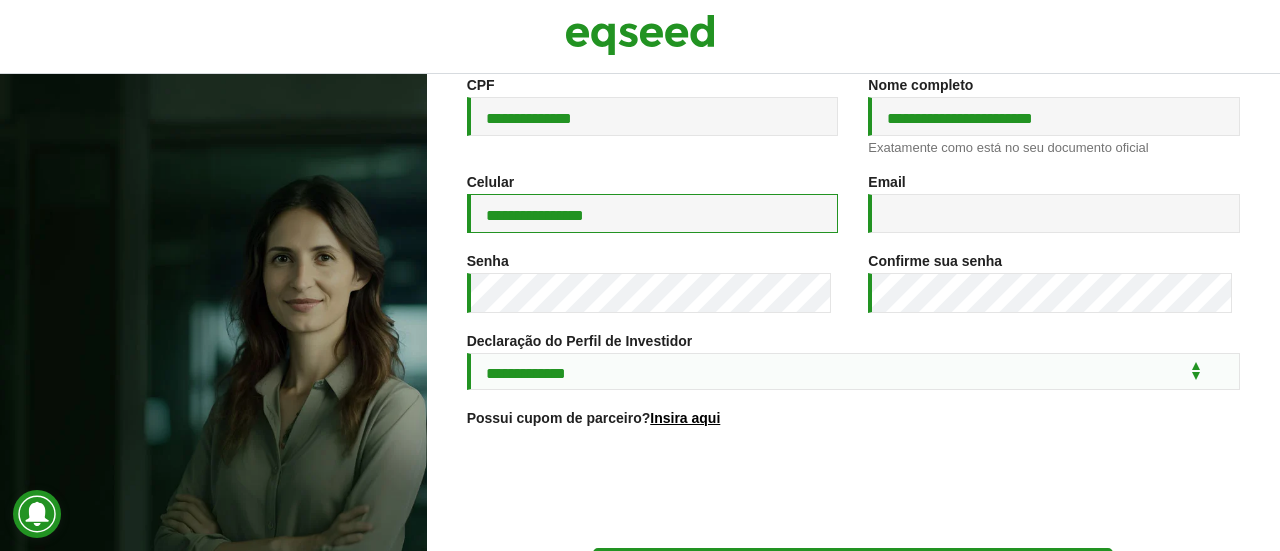 type on "**********" 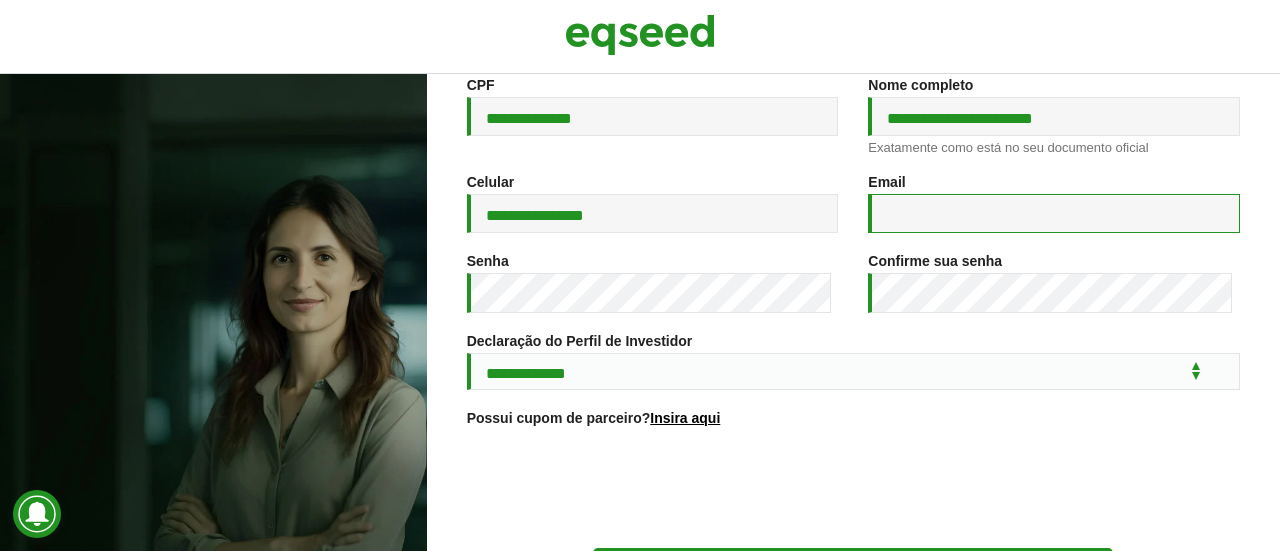 click on "Email  *" at bounding box center [1054, 213] 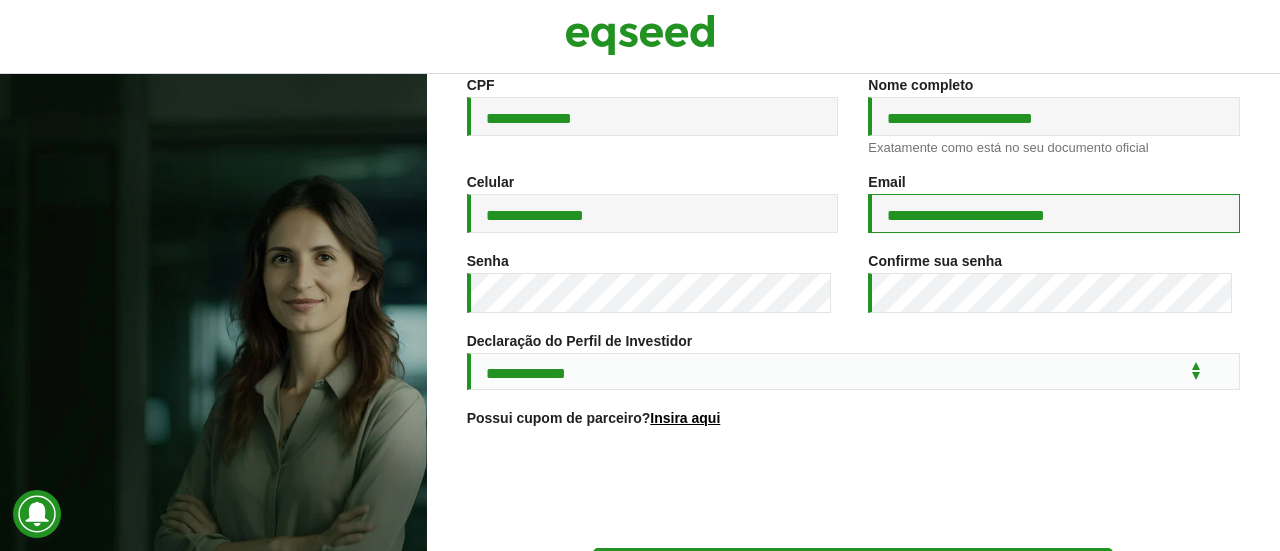 type on "**********" 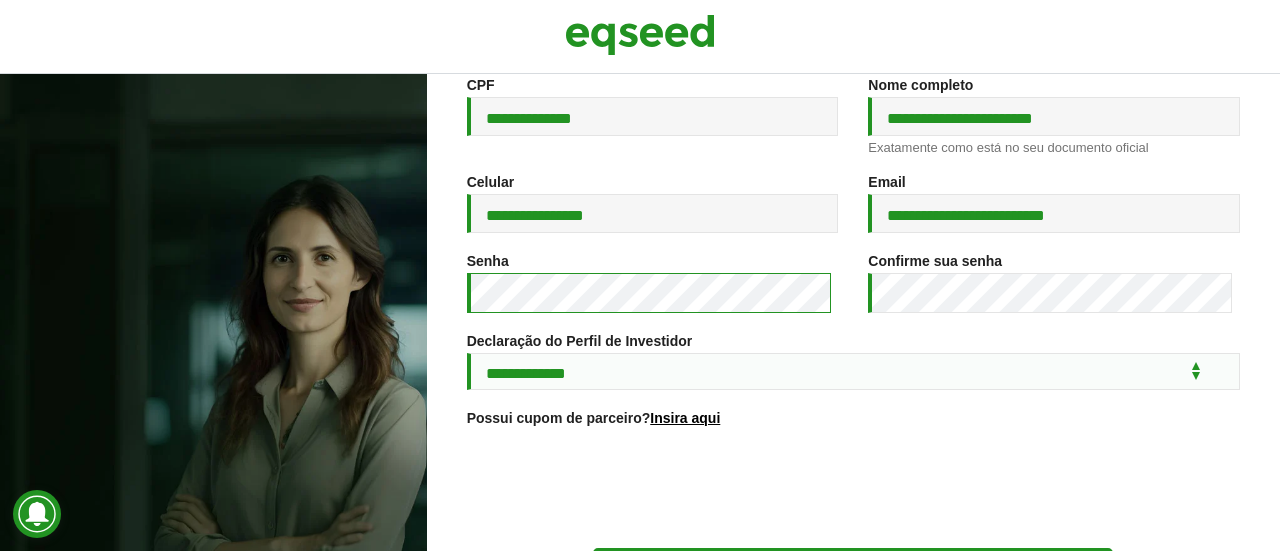 click on "**********" at bounding box center [853, 312] 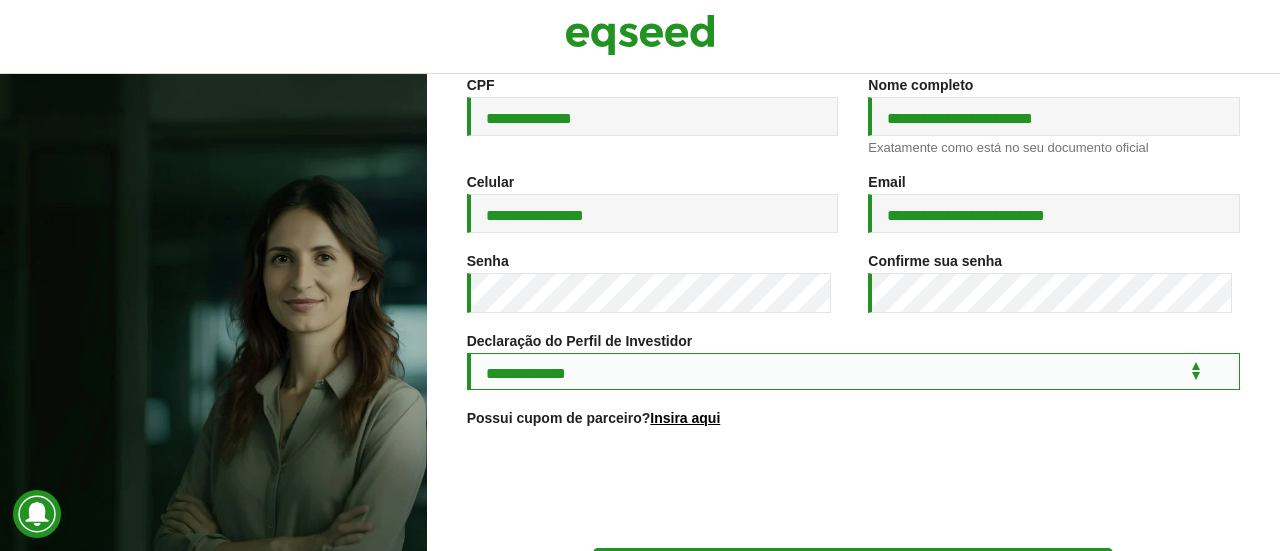 click on "**********" at bounding box center [853, 371] 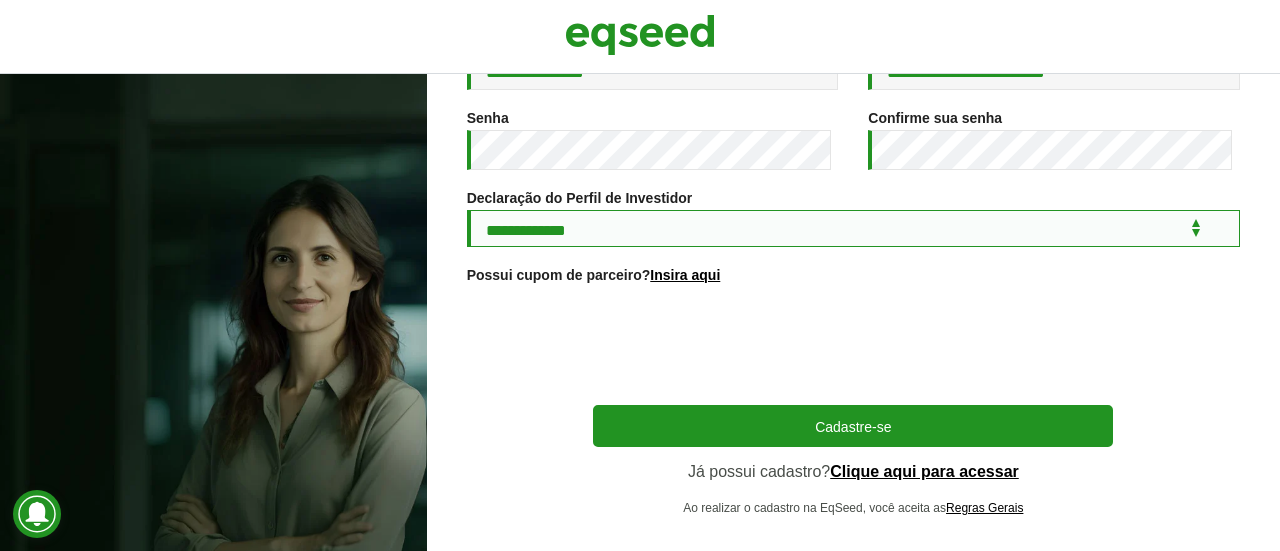 scroll, scrollTop: 442, scrollLeft: 0, axis: vertical 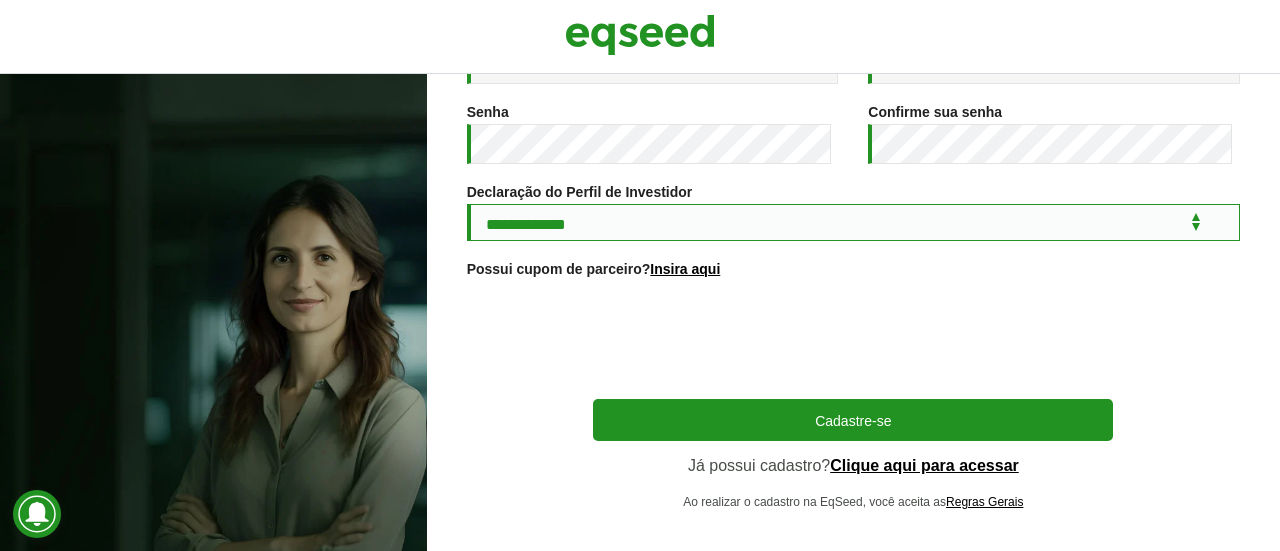 click on "**********" at bounding box center [853, 222] 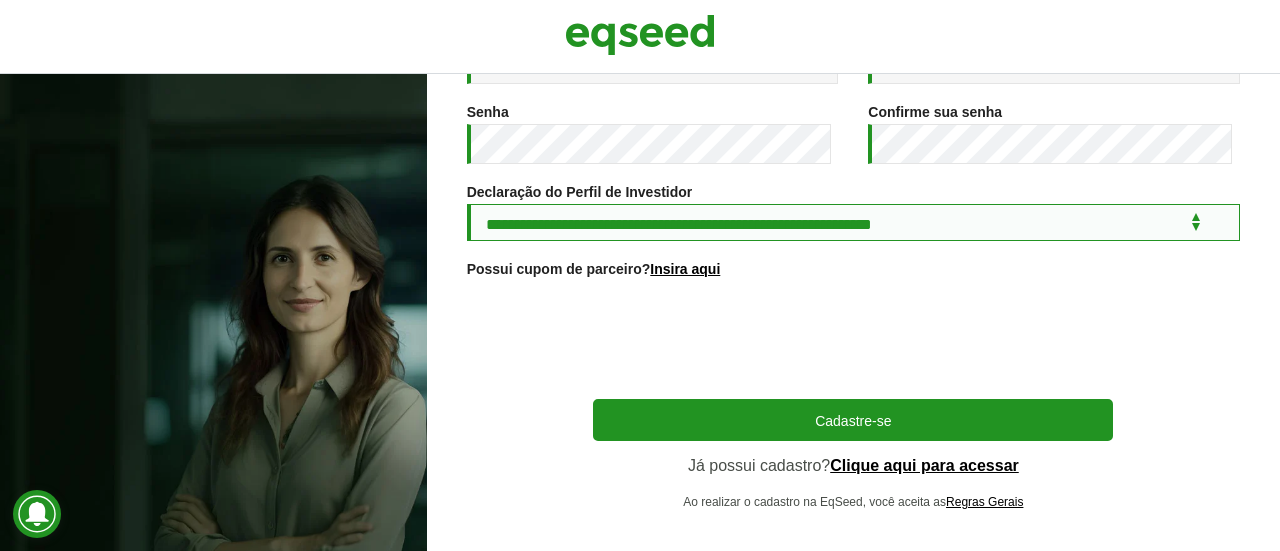 click on "**********" at bounding box center [853, 222] 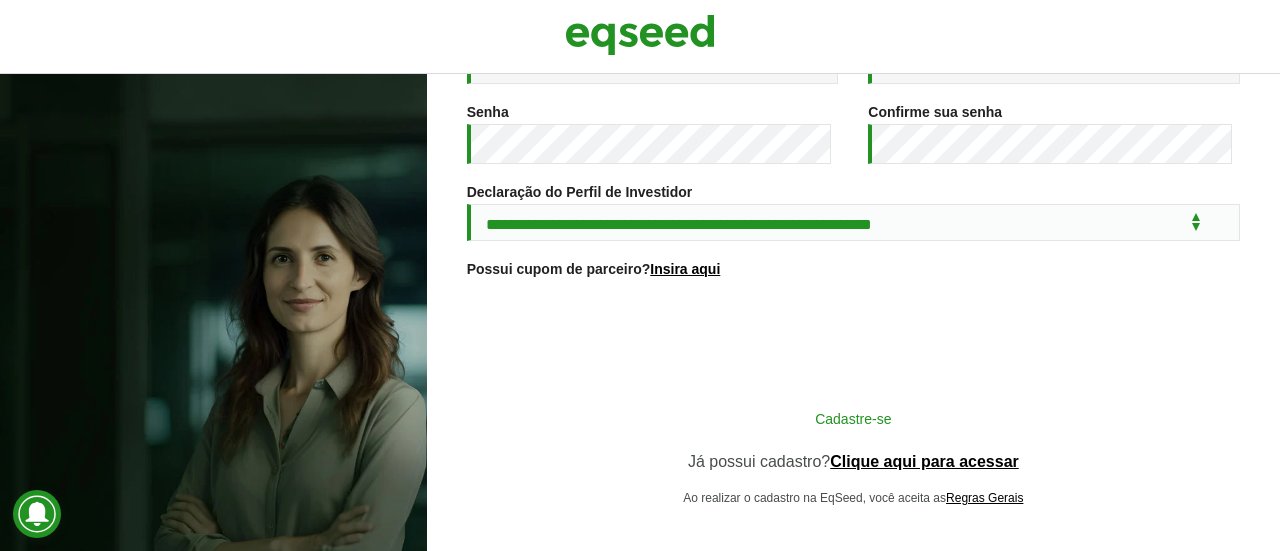 click on "Cadastre-se" at bounding box center [853, 418] 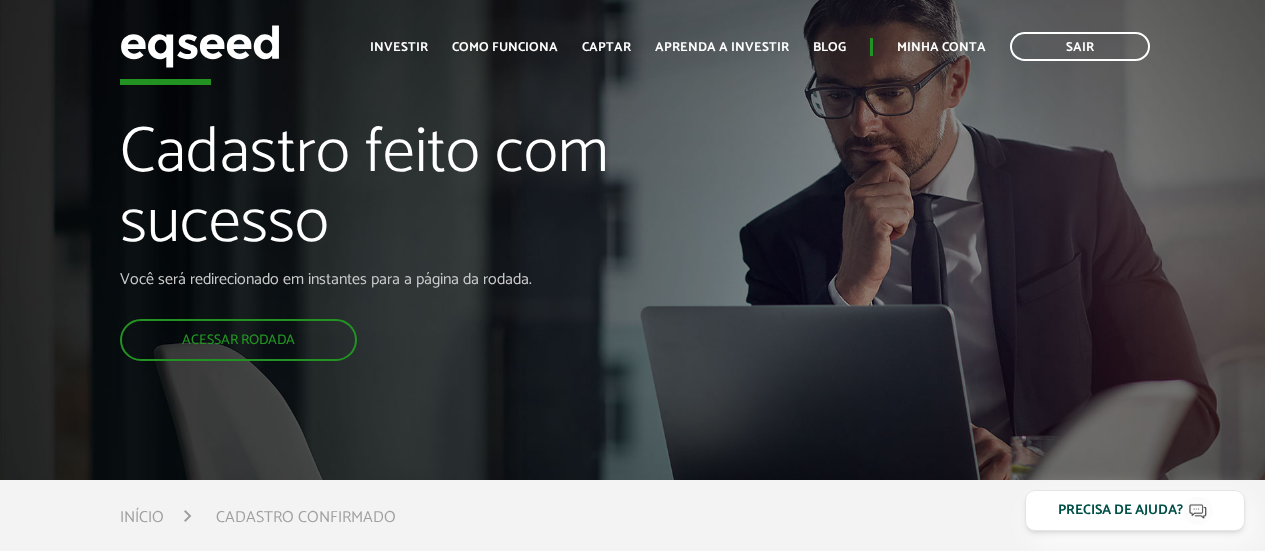 scroll, scrollTop: 0, scrollLeft: 0, axis: both 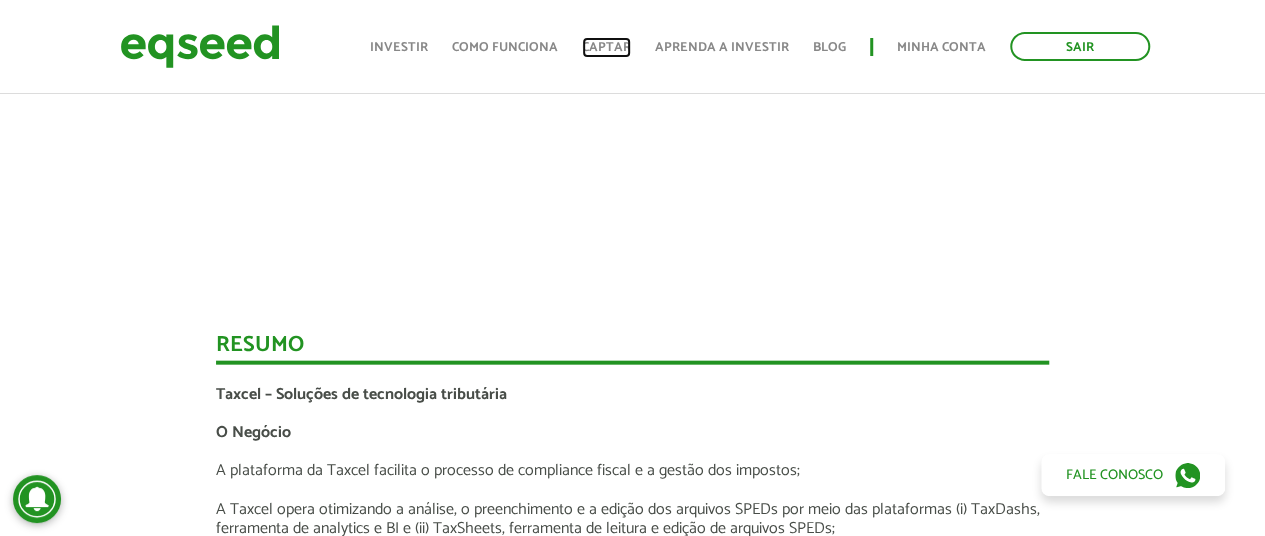 click on "Captar" at bounding box center [606, 47] 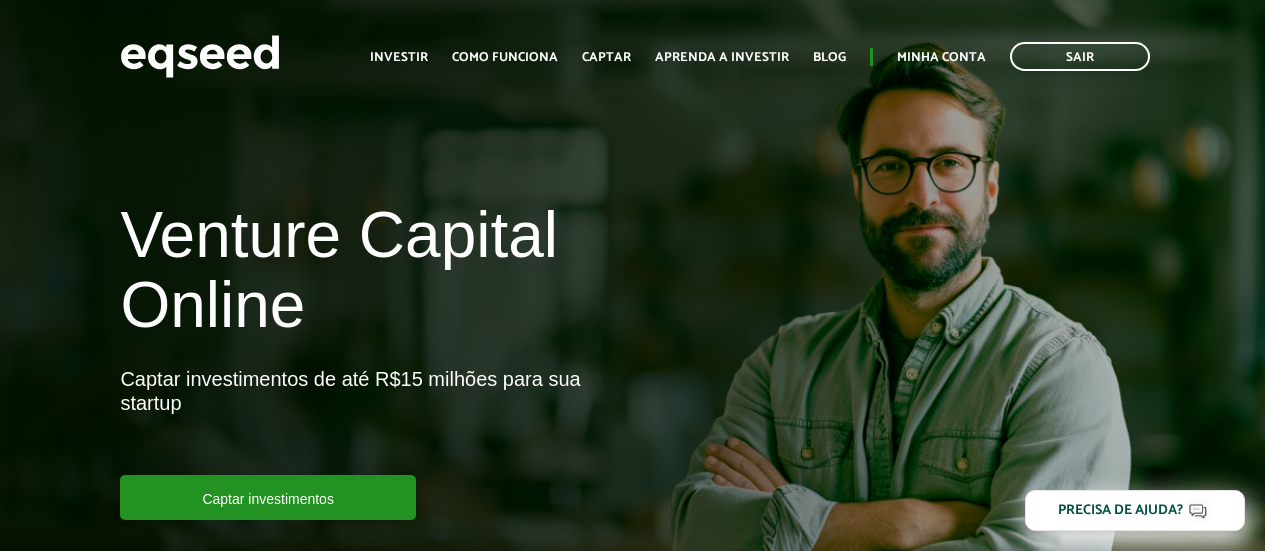 scroll, scrollTop: 0, scrollLeft: 0, axis: both 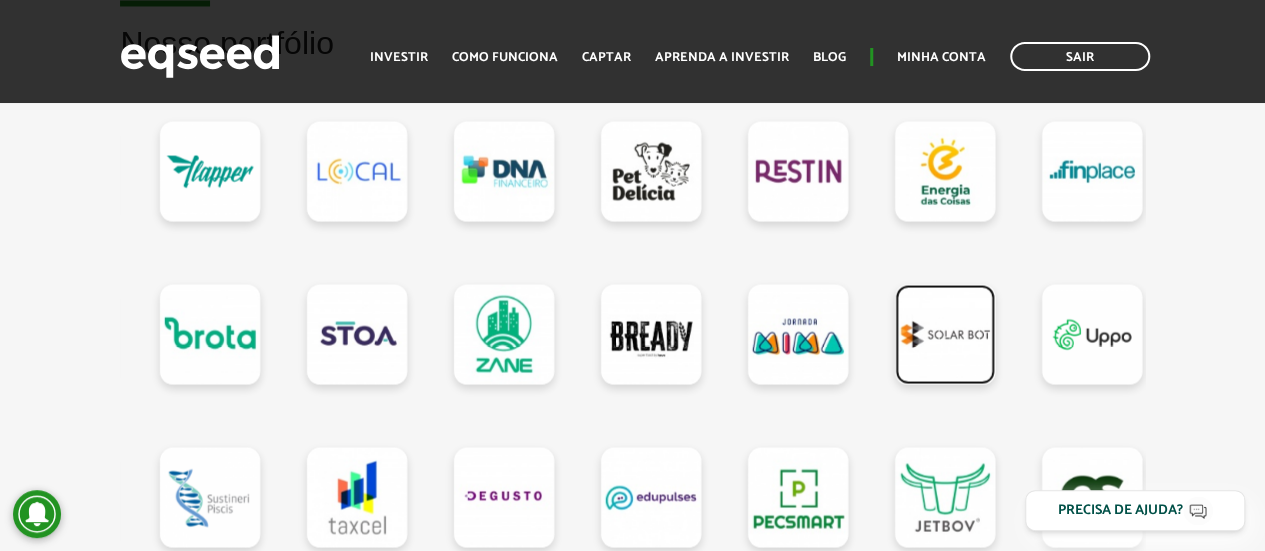 click at bounding box center [945, 334] 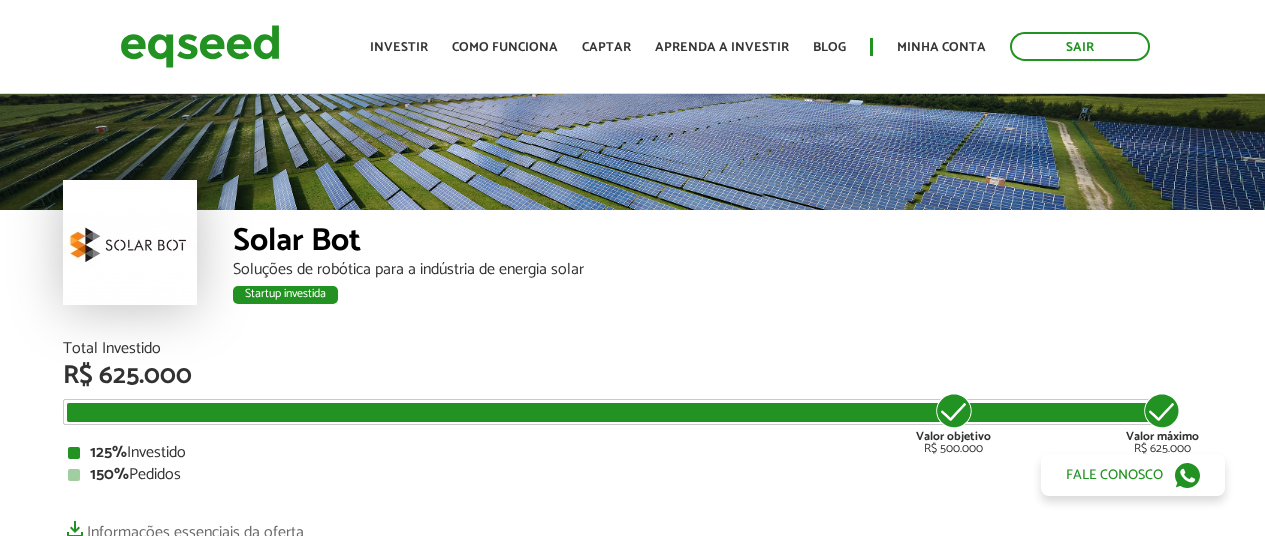 scroll, scrollTop: 0, scrollLeft: 0, axis: both 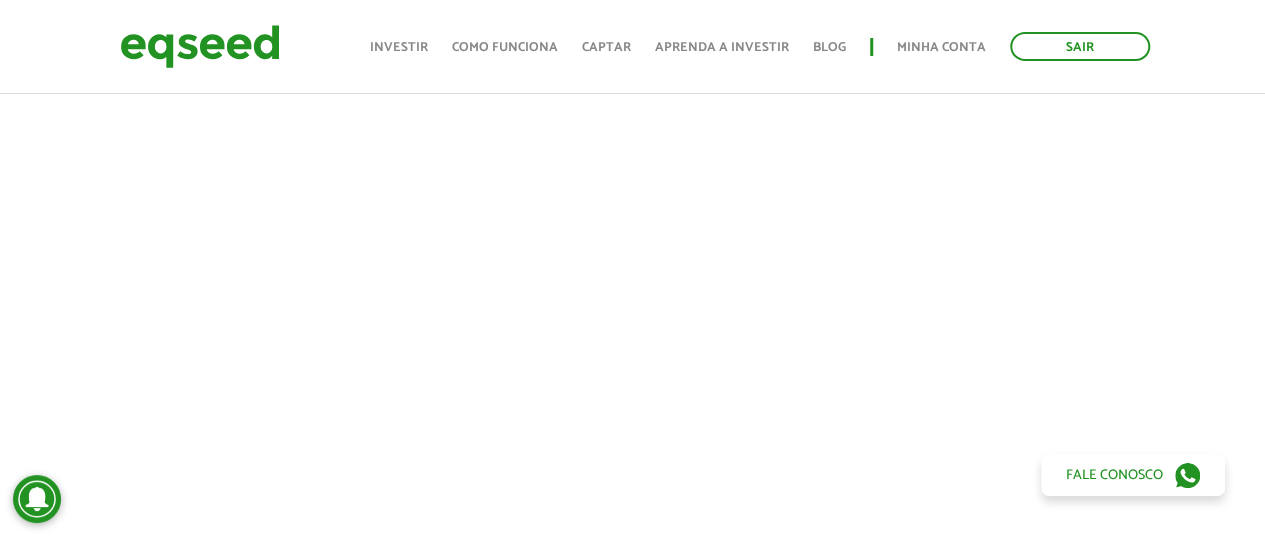 click at bounding box center (632, 166) 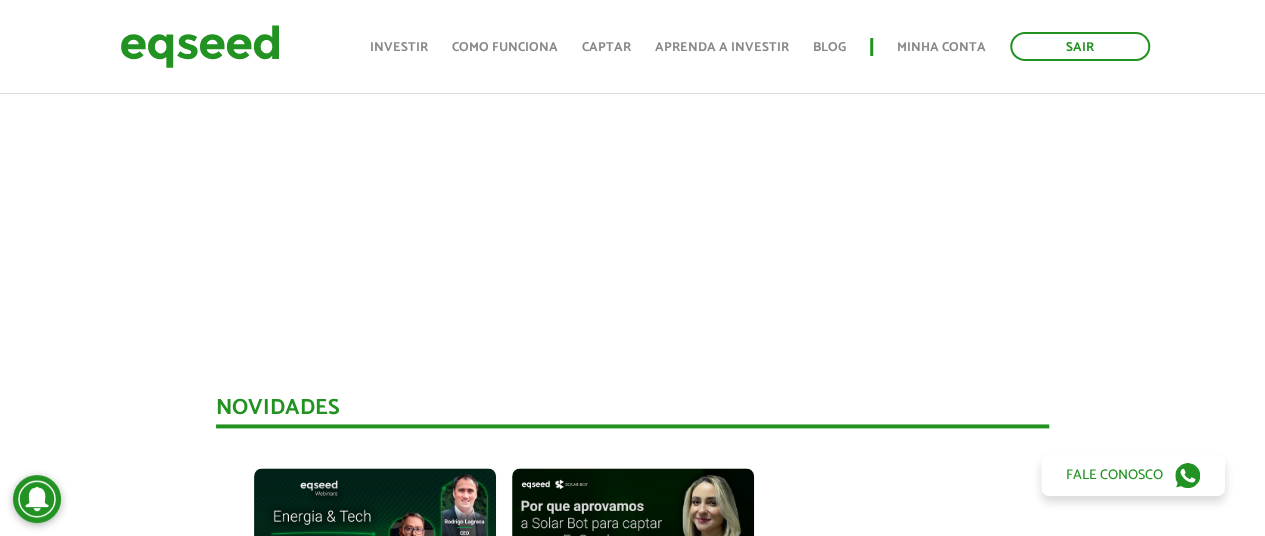 scroll, scrollTop: 1214, scrollLeft: 0, axis: vertical 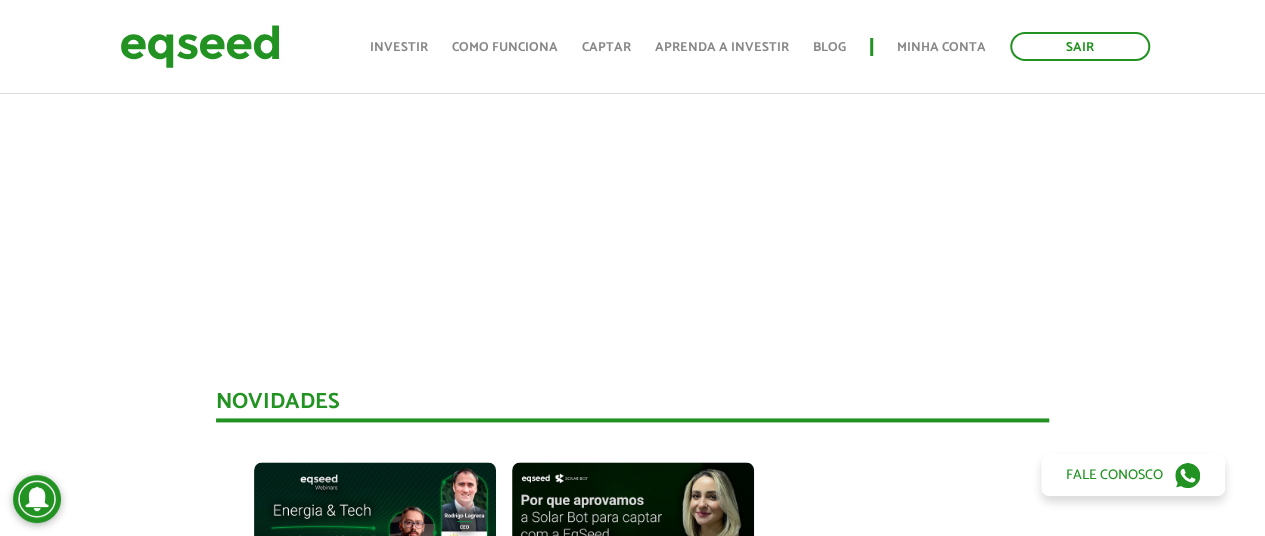drag, startPoint x: 1258, startPoint y: 173, endPoint x: 1278, endPoint y: 173, distance: 20 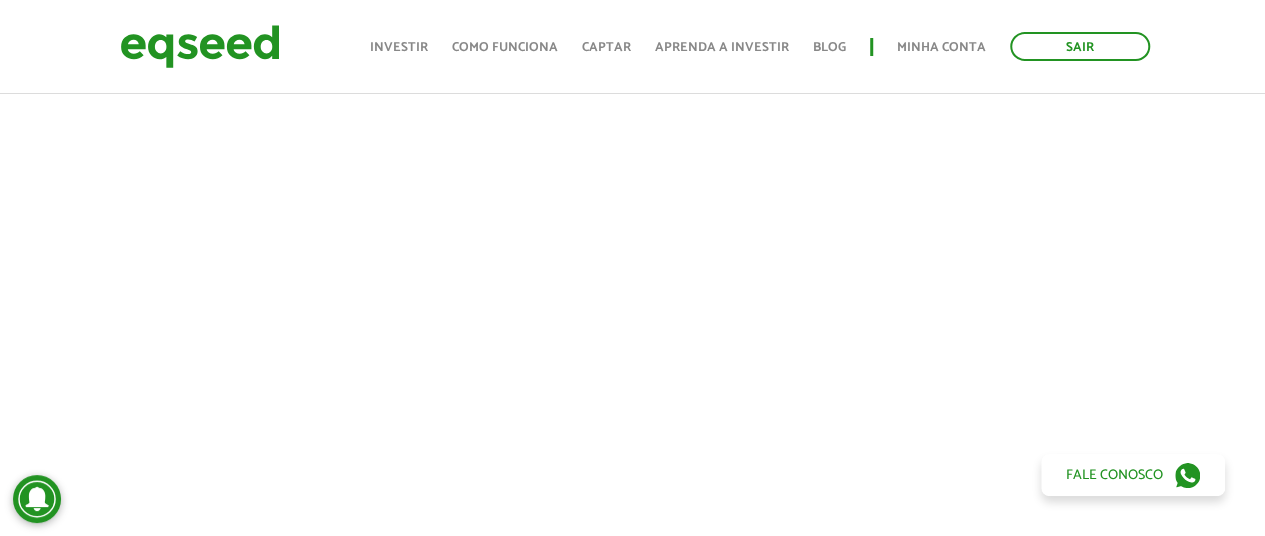 scroll, scrollTop: 874, scrollLeft: 0, axis: vertical 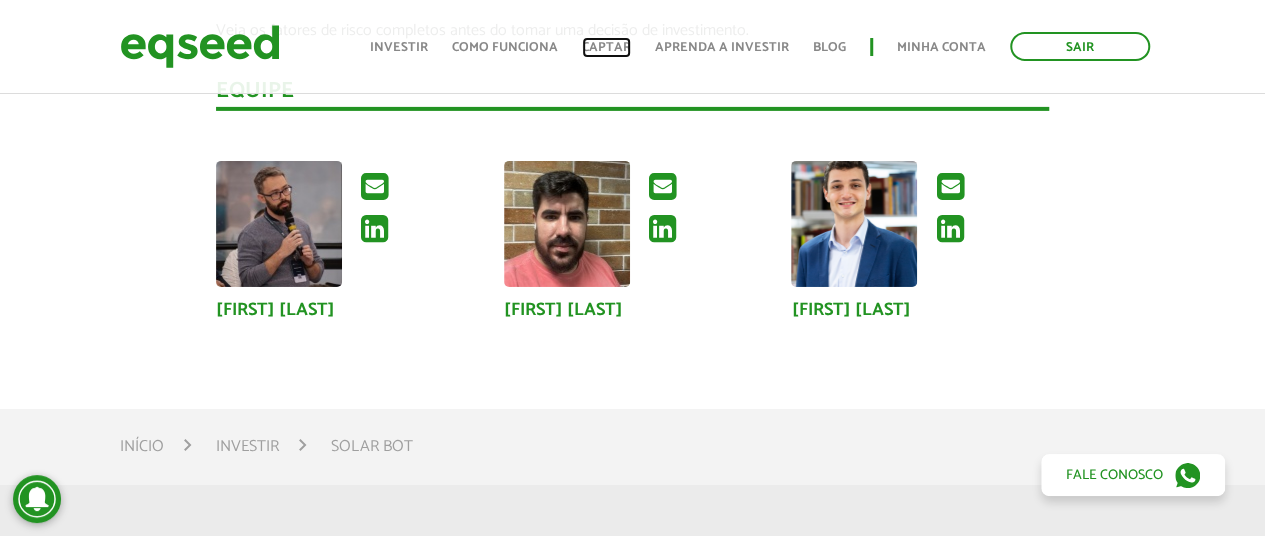 click on "Captar" at bounding box center (606, 47) 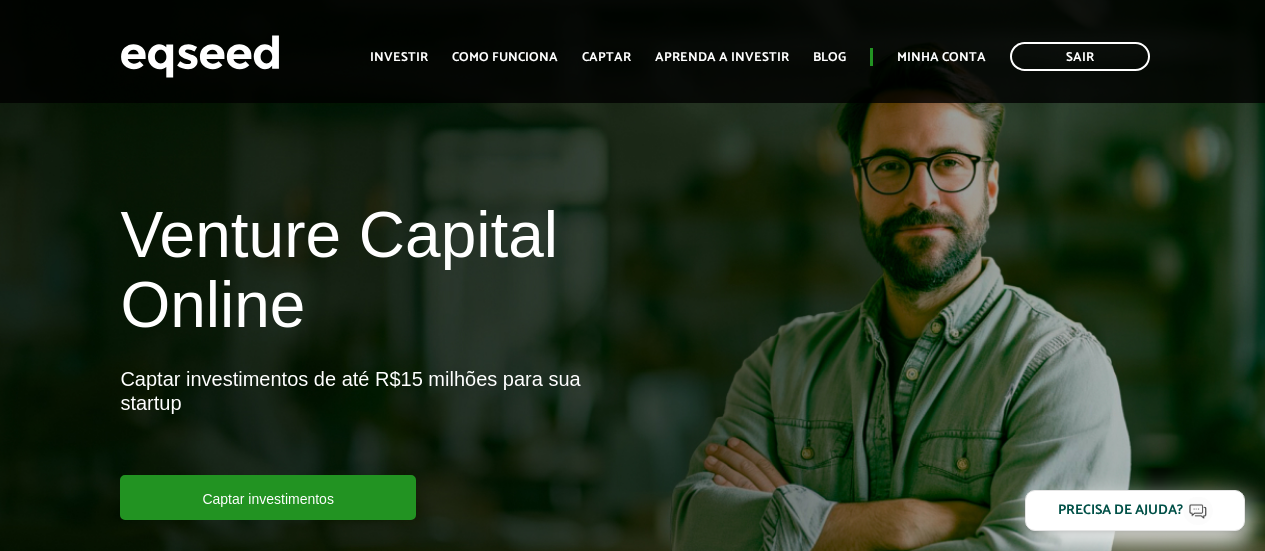 scroll, scrollTop: 1338, scrollLeft: 0, axis: vertical 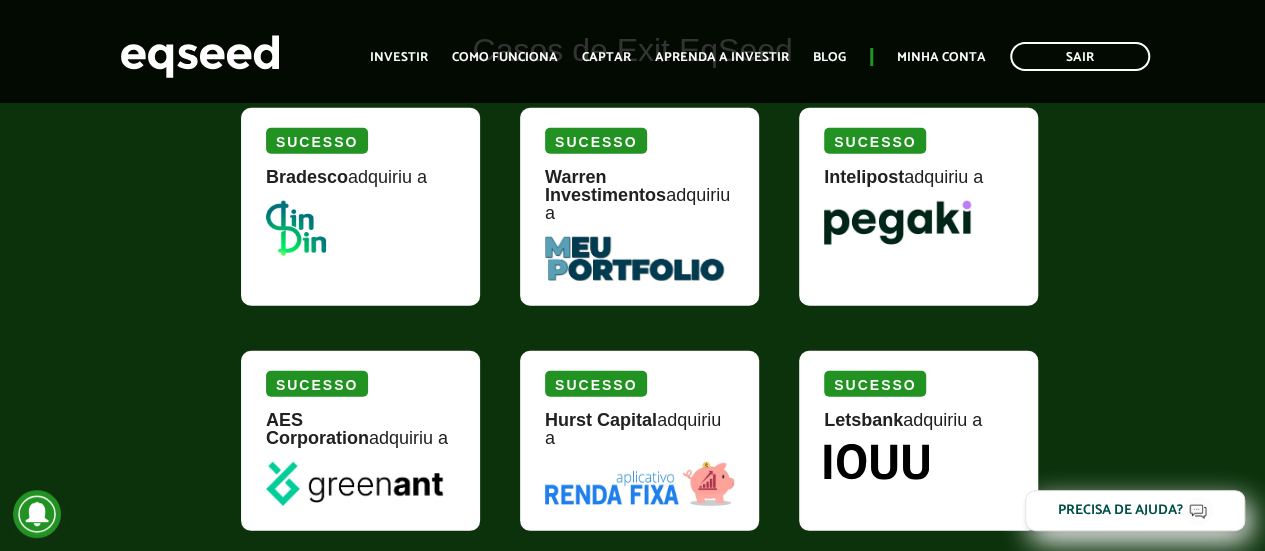 click on "Sair
Toggle navigation
Toggle navigation
Início
Investir Como funciona" at bounding box center (632, -2315) 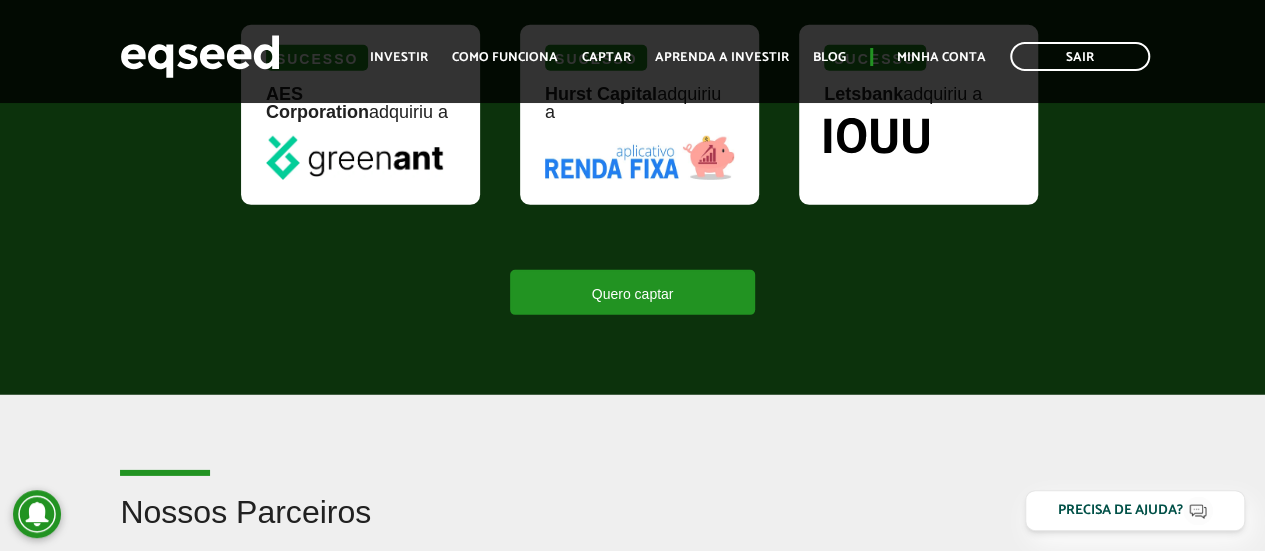 scroll, scrollTop: 2898, scrollLeft: 0, axis: vertical 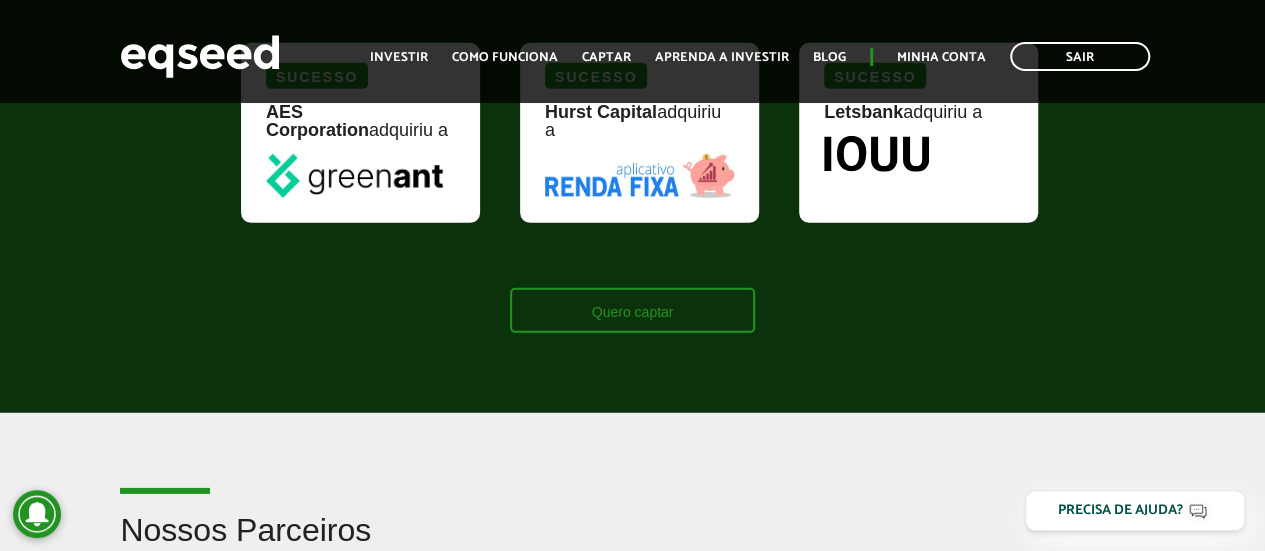 click on "Quero captar" at bounding box center [633, 310] 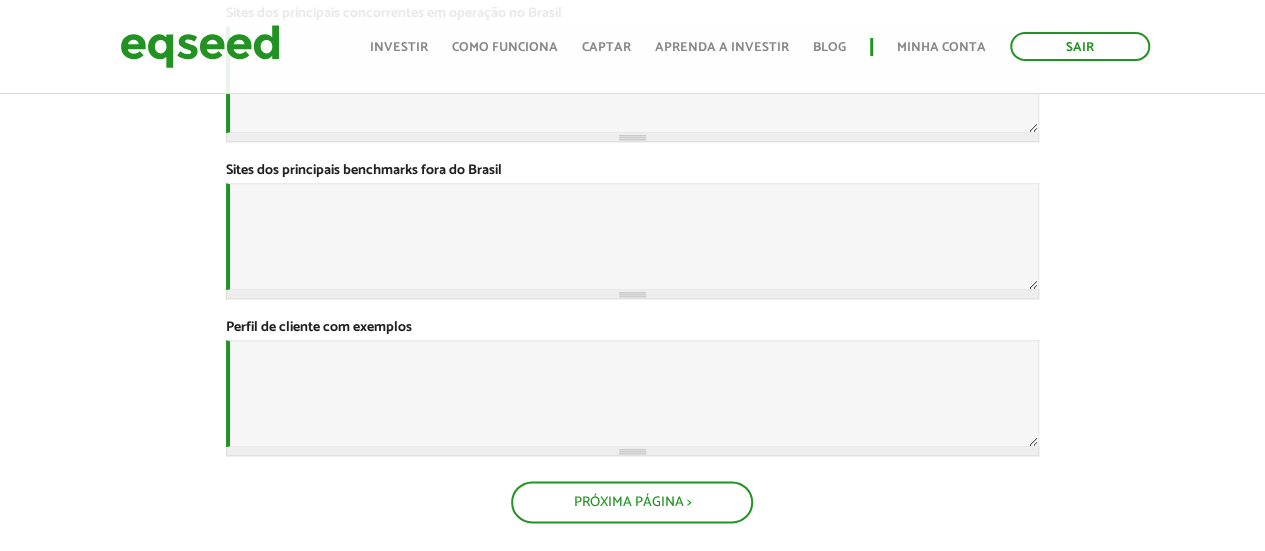 scroll, scrollTop: 1441, scrollLeft: 0, axis: vertical 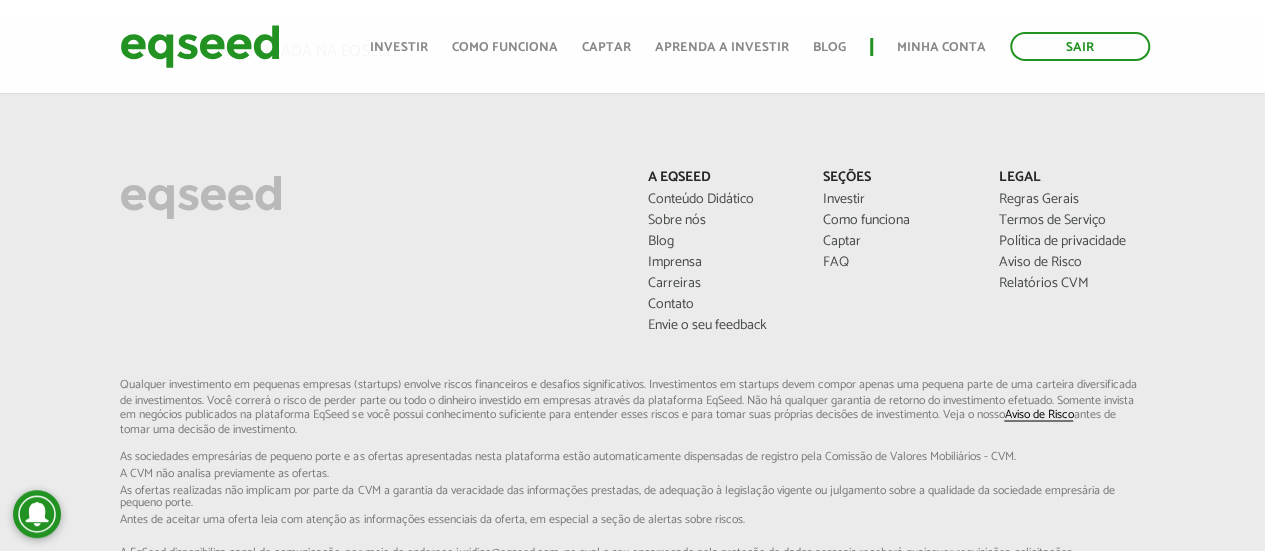 click on "Sair
Toggle navigation
Toggle navigation
Início
Investir [COUNTRY]" at bounding box center (632, -1220) 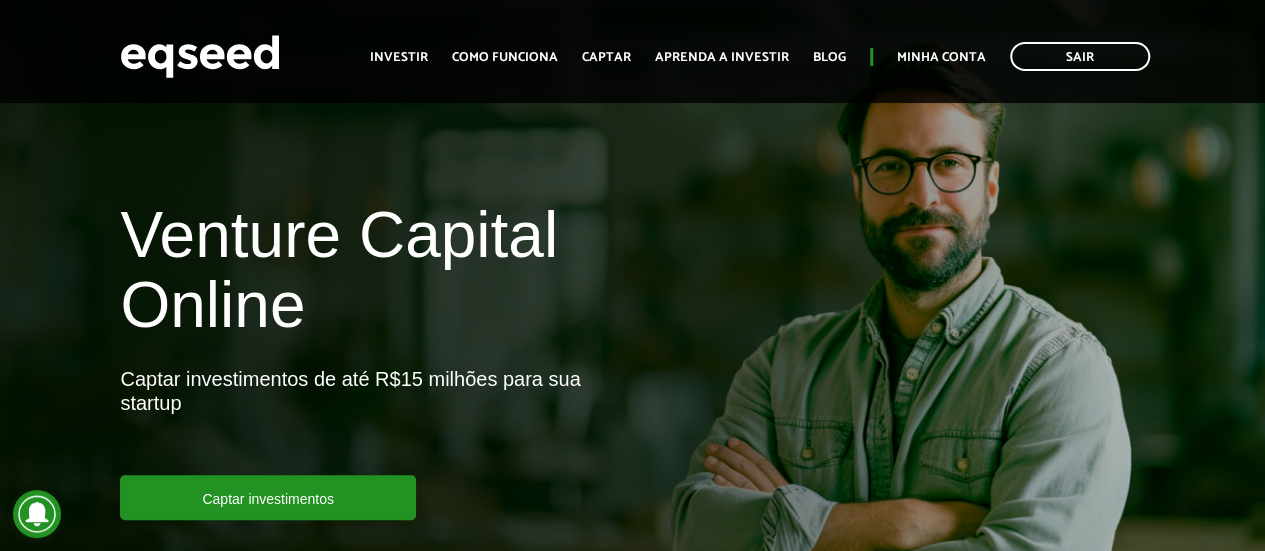 scroll, scrollTop: 2898, scrollLeft: 0, axis: vertical 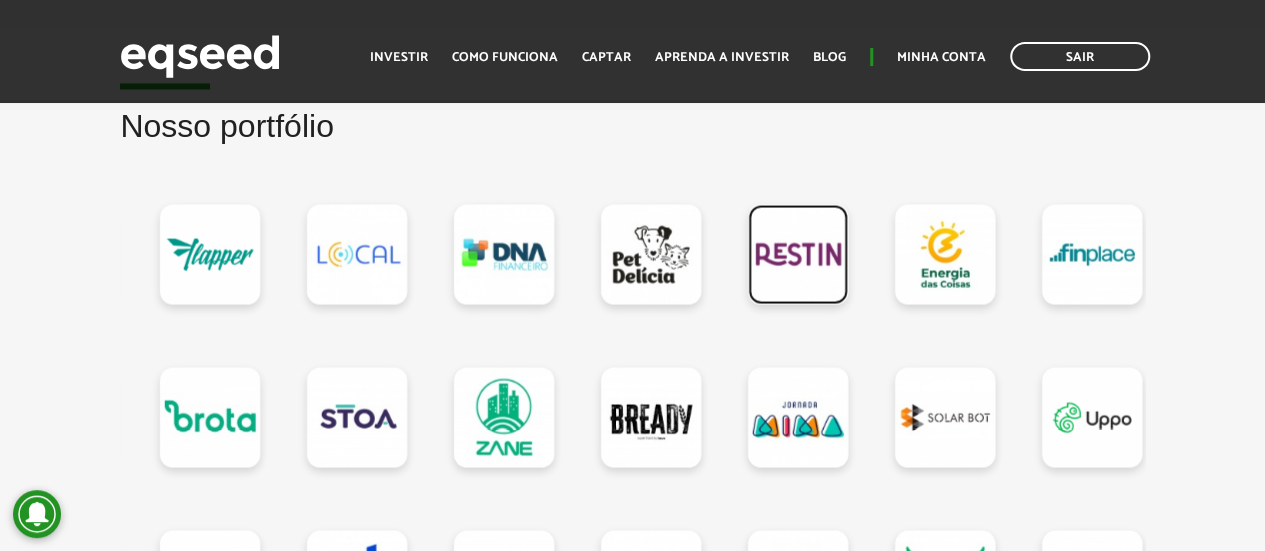click at bounding box center [798, 254] 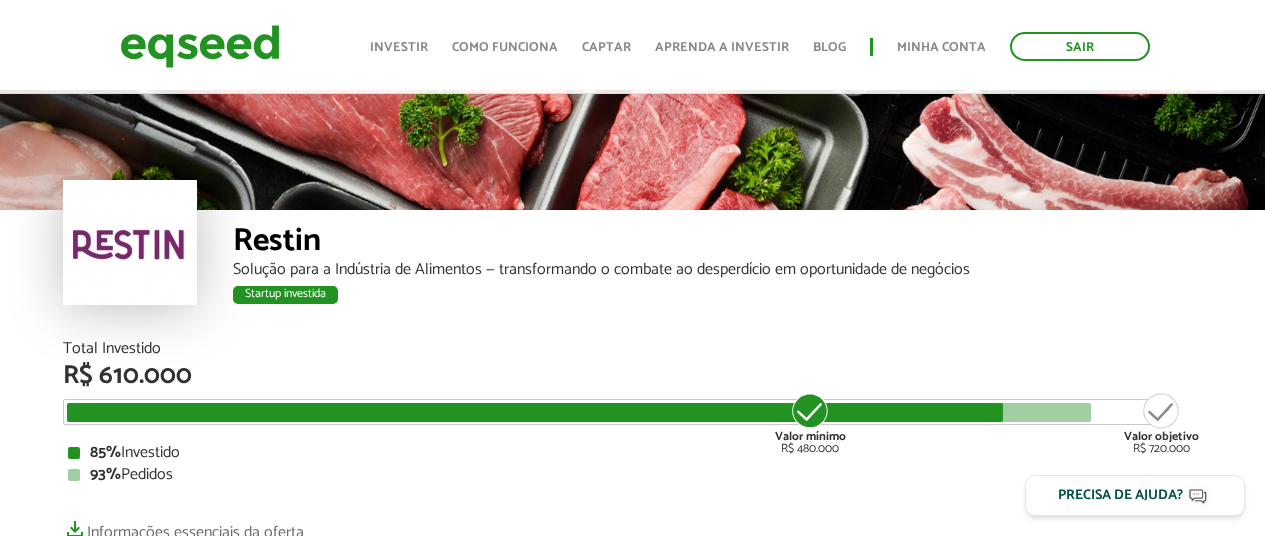 scroll, scrollTop: 62, scrollLeft: 0, axis: vertical 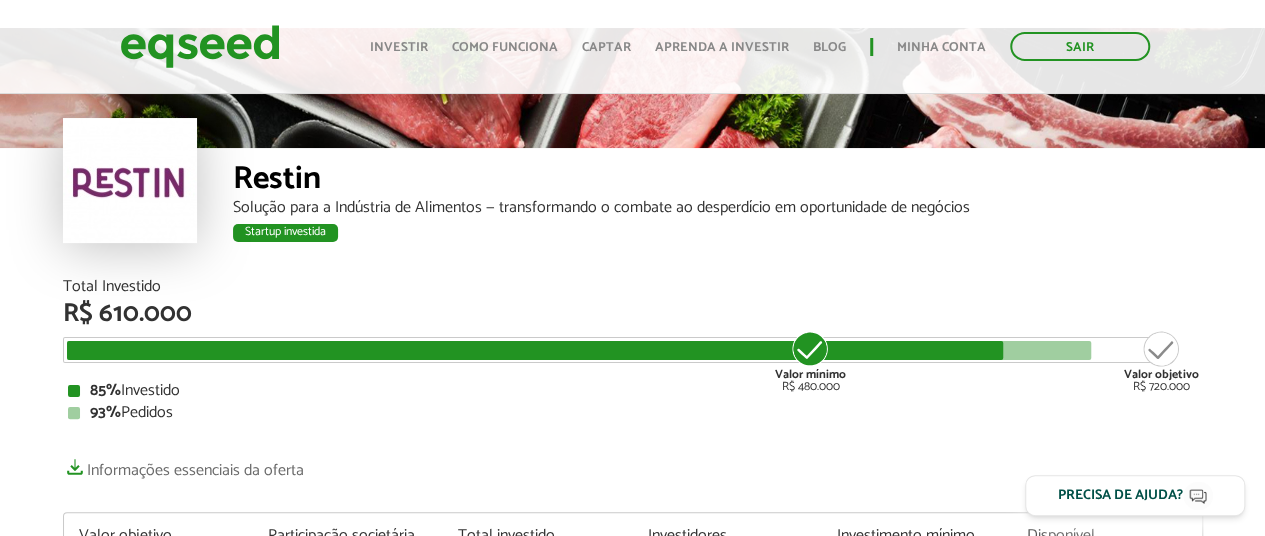 click on "Sair
Toggle navigation
Toggle navigation
Início
Investir Como funciona" at bounding box center [632, 206] 